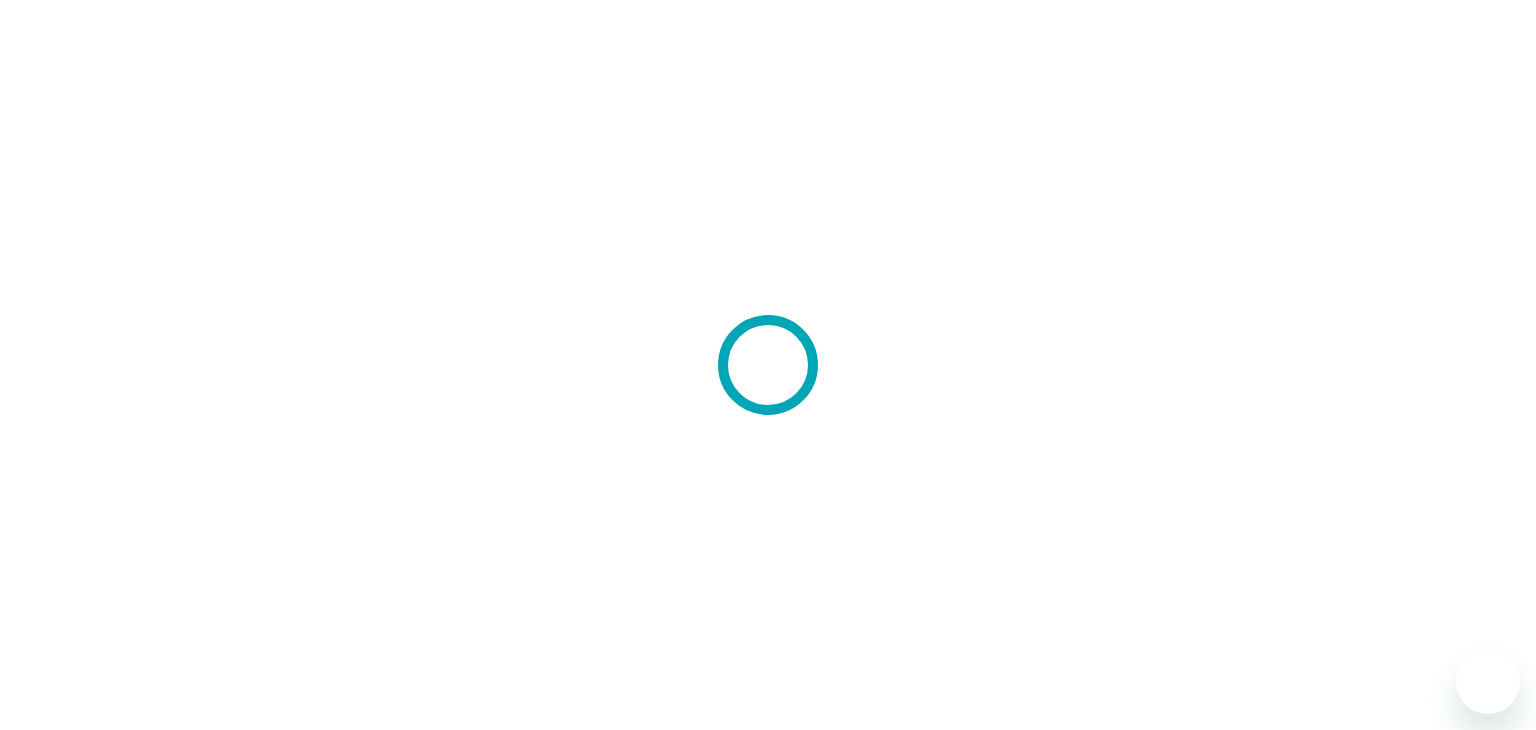scroll, scrollTop: 0, scrollLeft: 0, axis: both 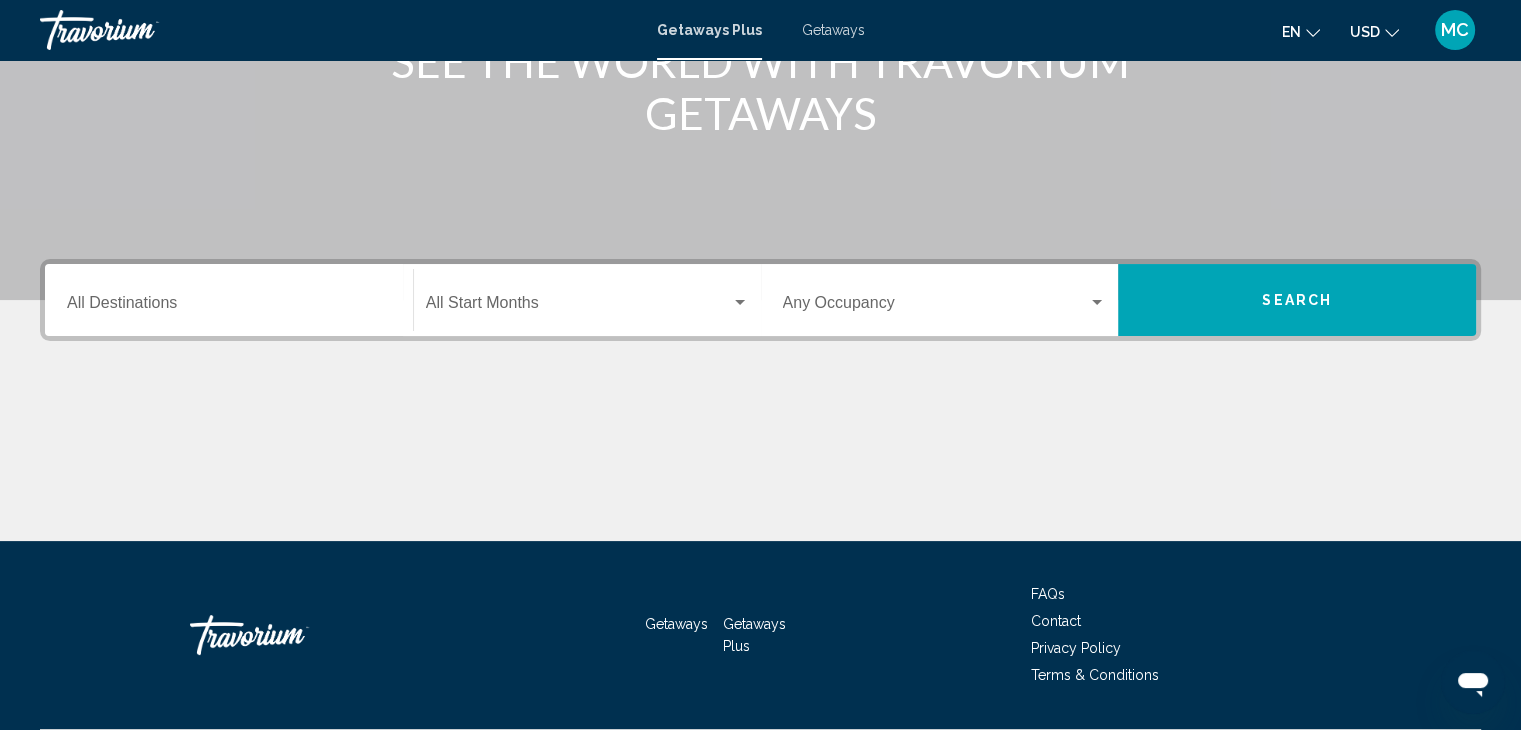 click on "Destination All Destinations" at bounding box center (229, 307) 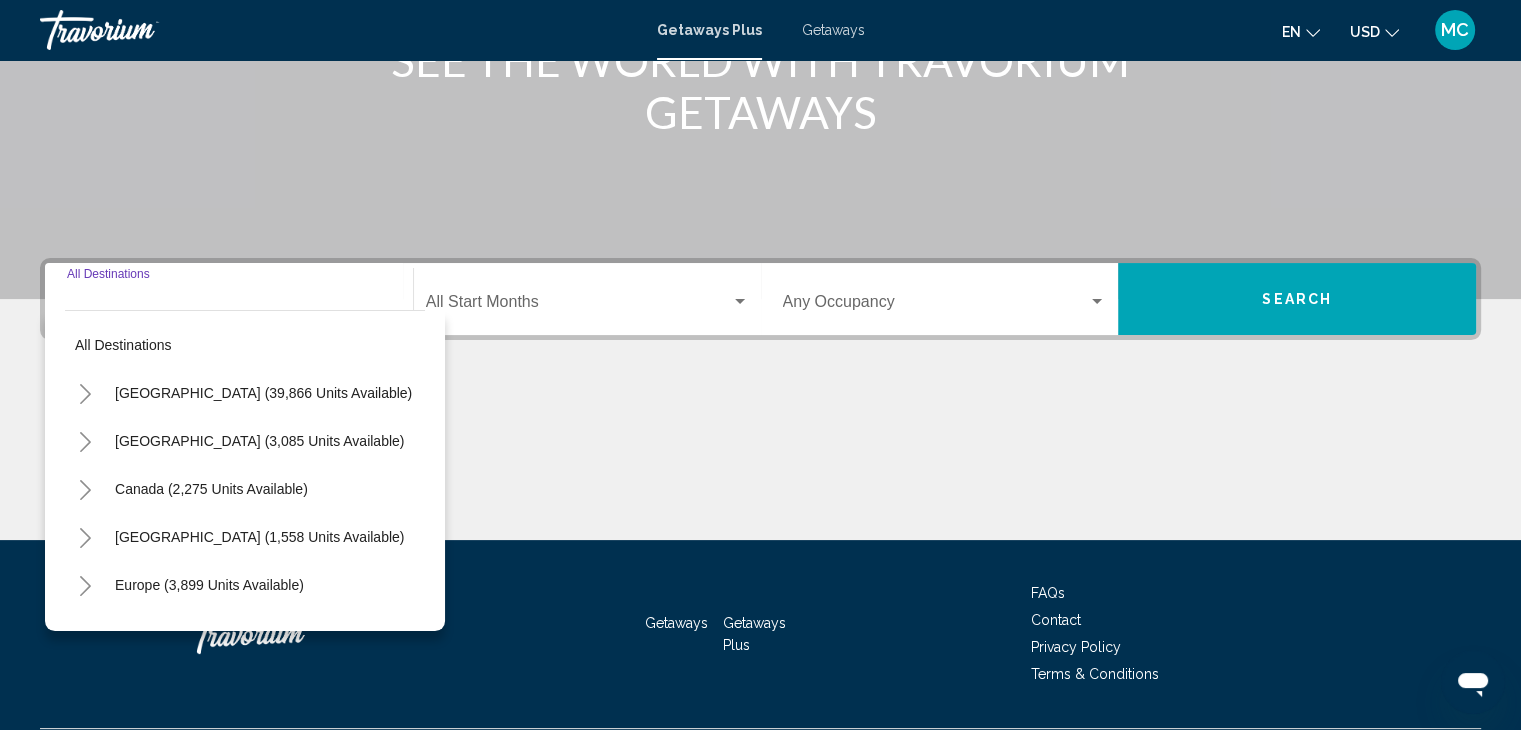 scroll, scrollTop: 356, scrollLeft: 0, axis: vertical 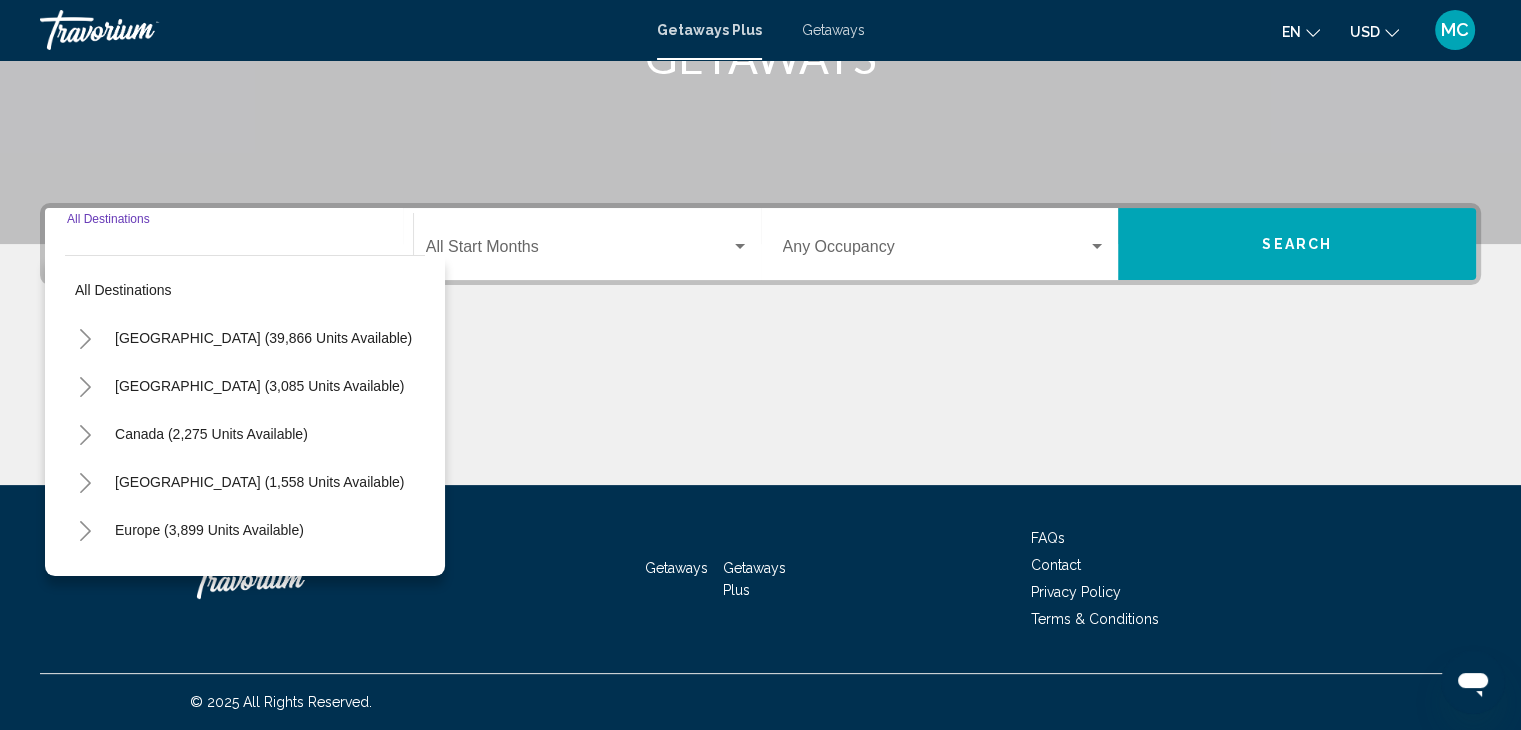 click 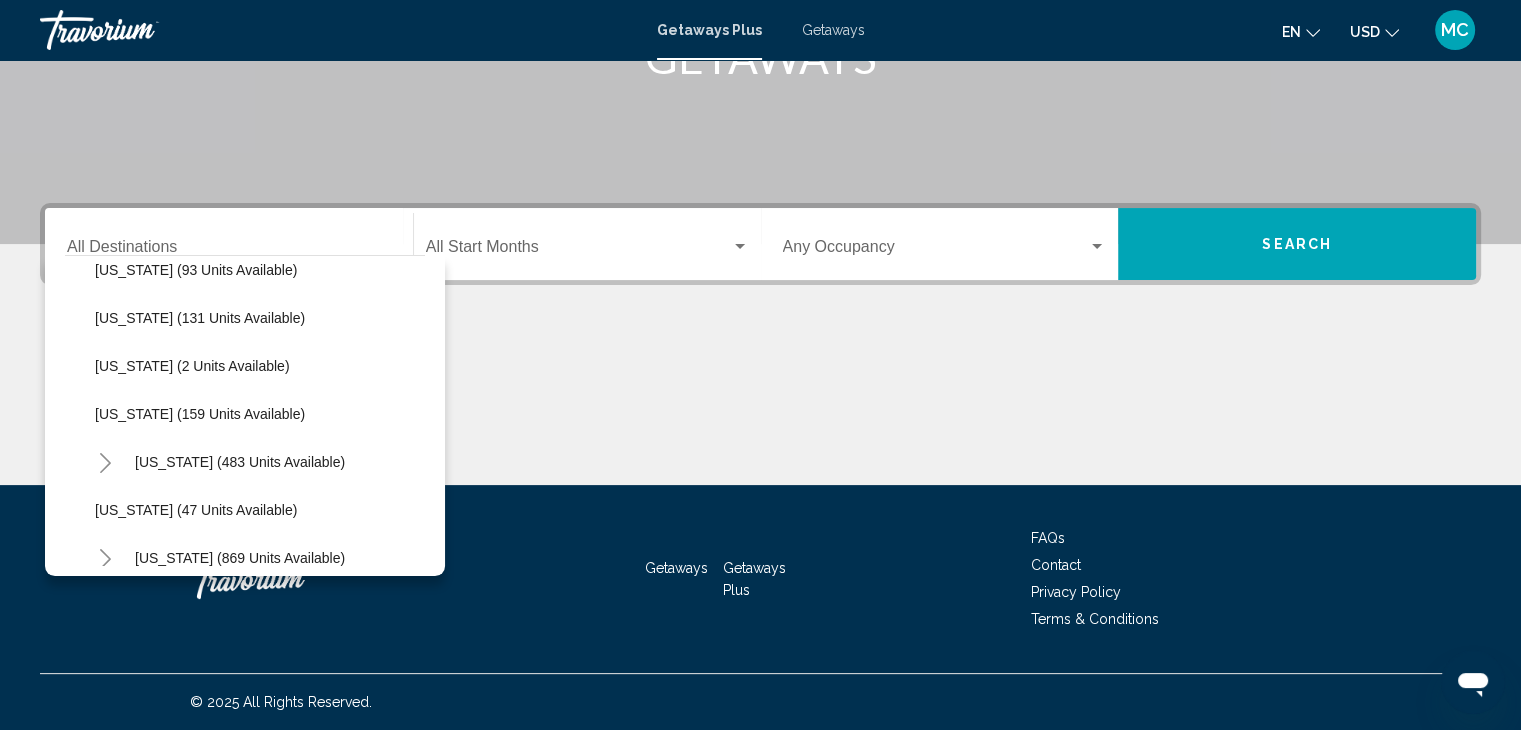 scroll, scrollTop: 600, scrollLeft: 0, axis: vertical 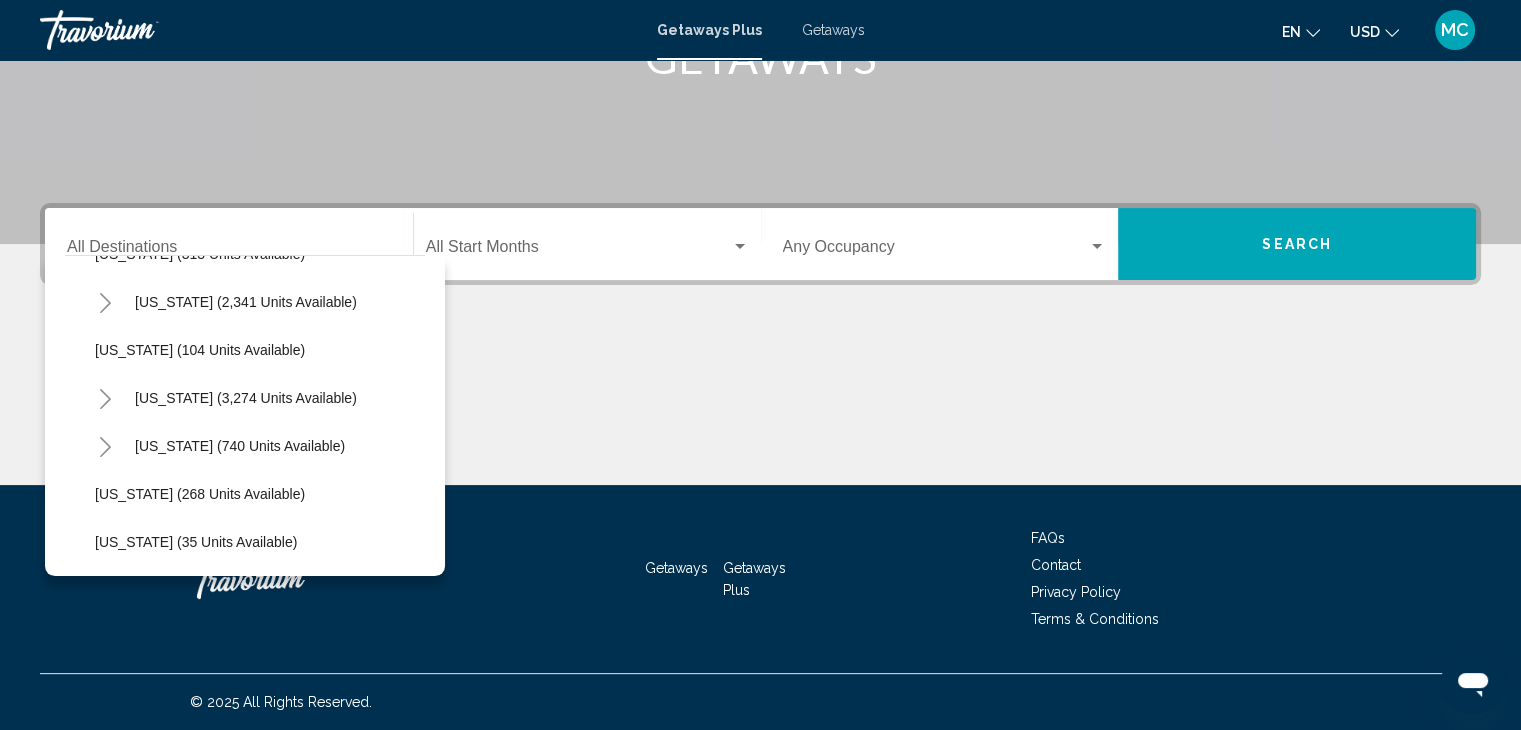 click 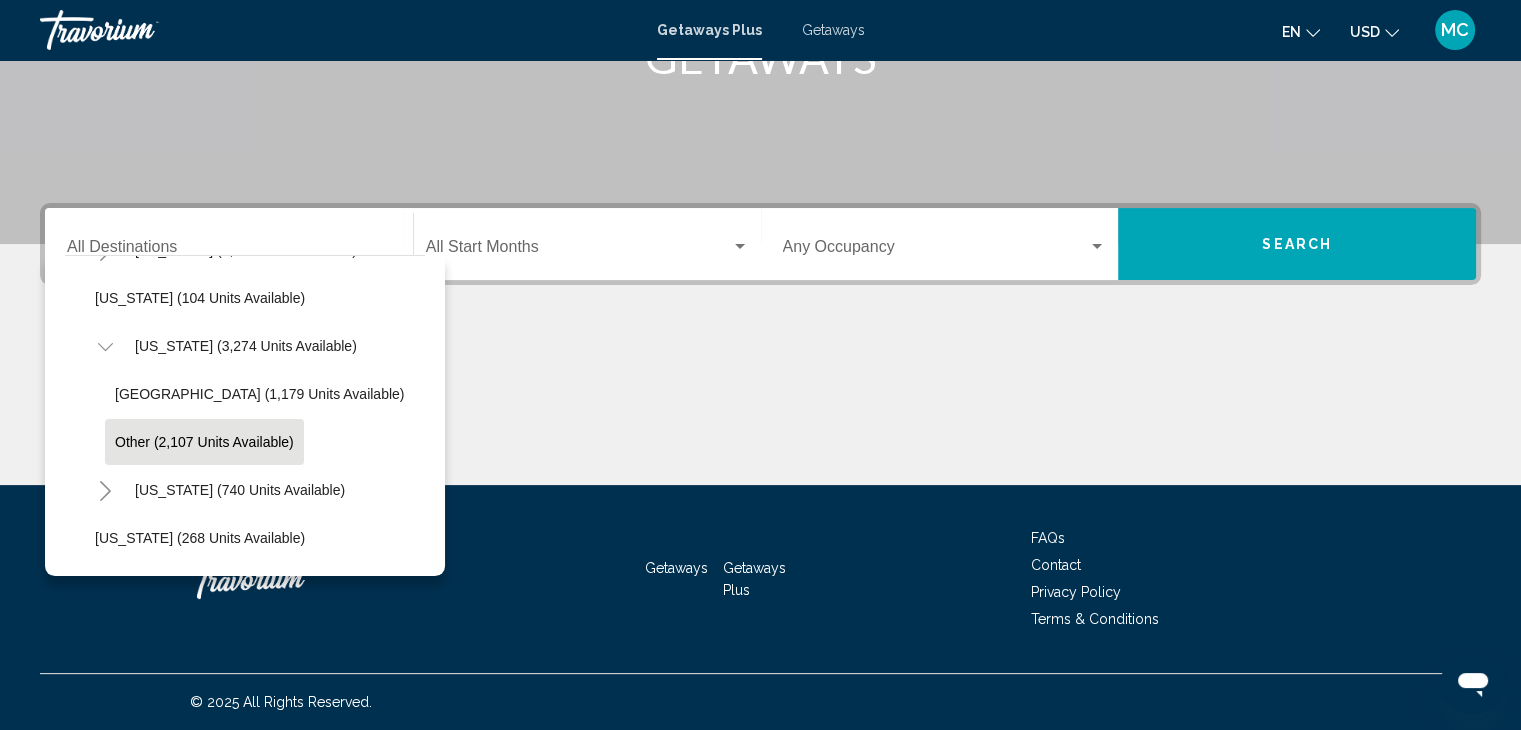scroll, scrollTop: 1000, scrollLeft: 0, axis: vertical 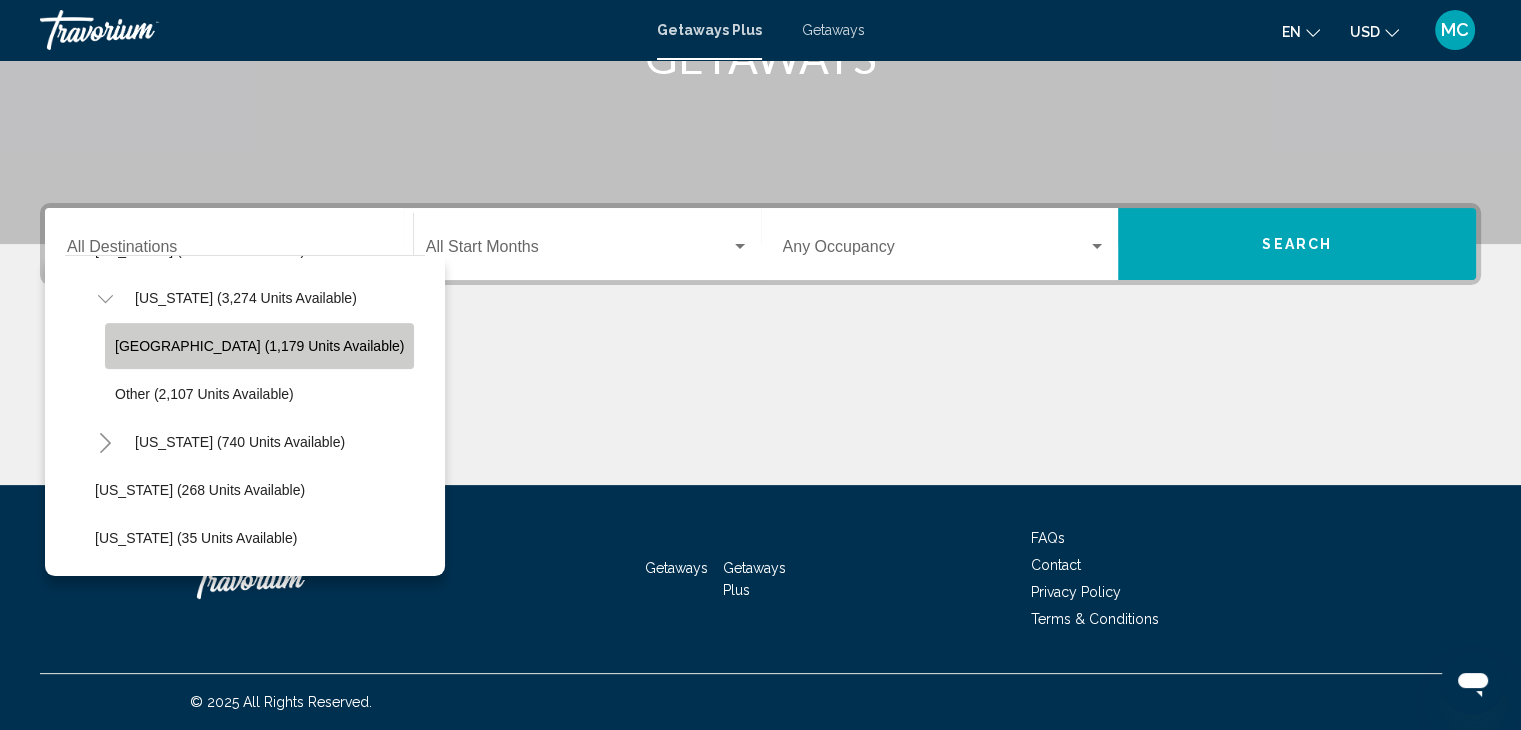 click on "[GEOGRAPHIC_DATA] (1,179 units available)" 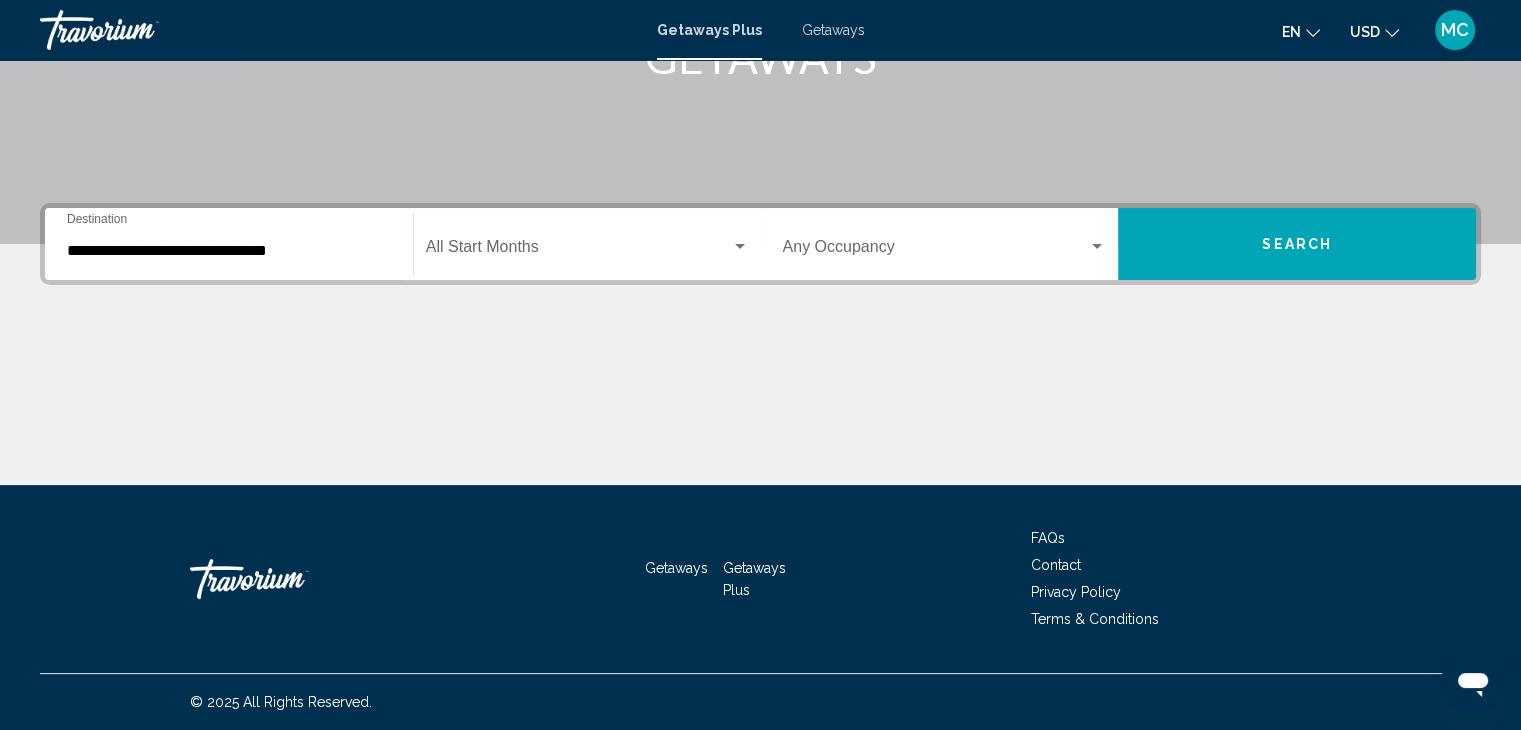 click on "Start Month All Start Months" 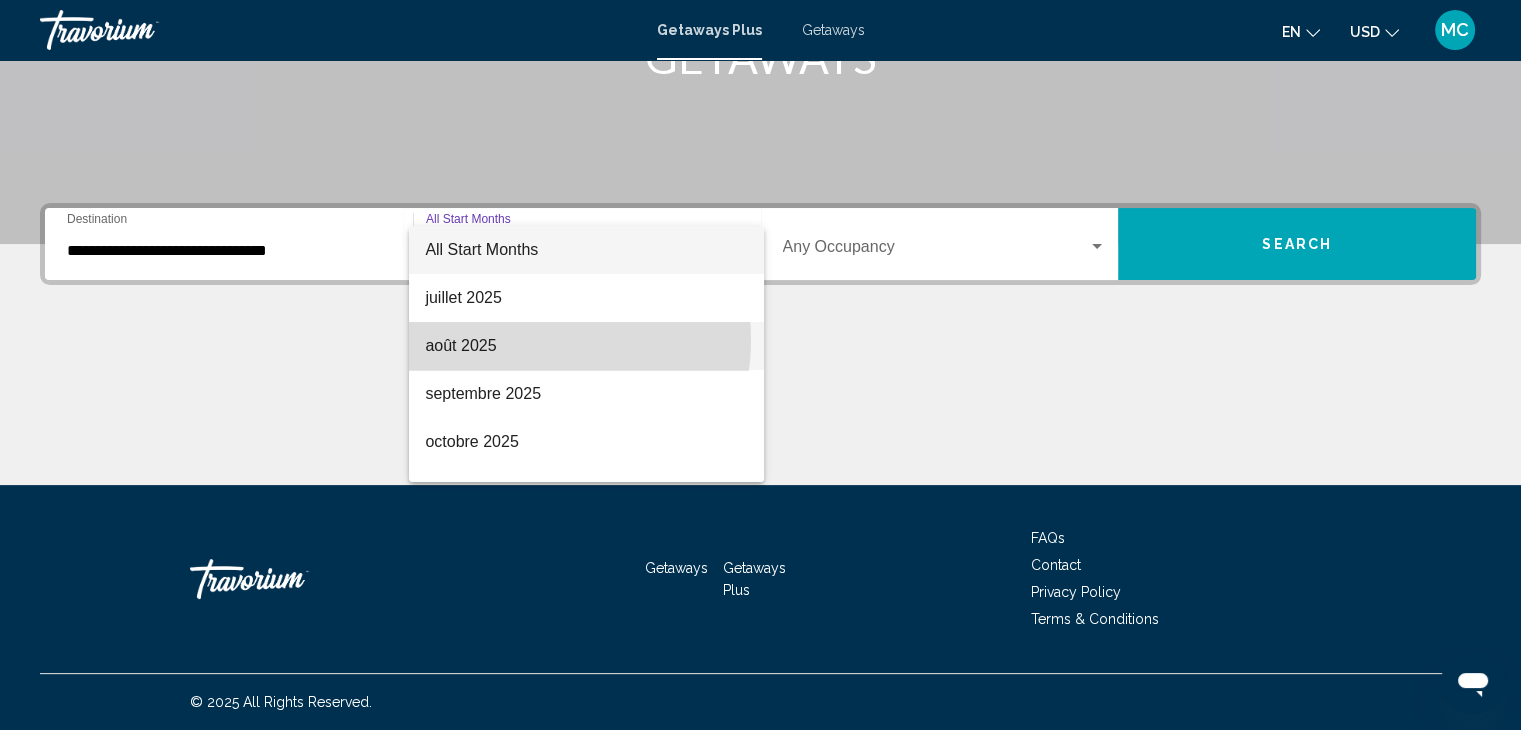 click on "août 2025" at bounding box center (586, 346) 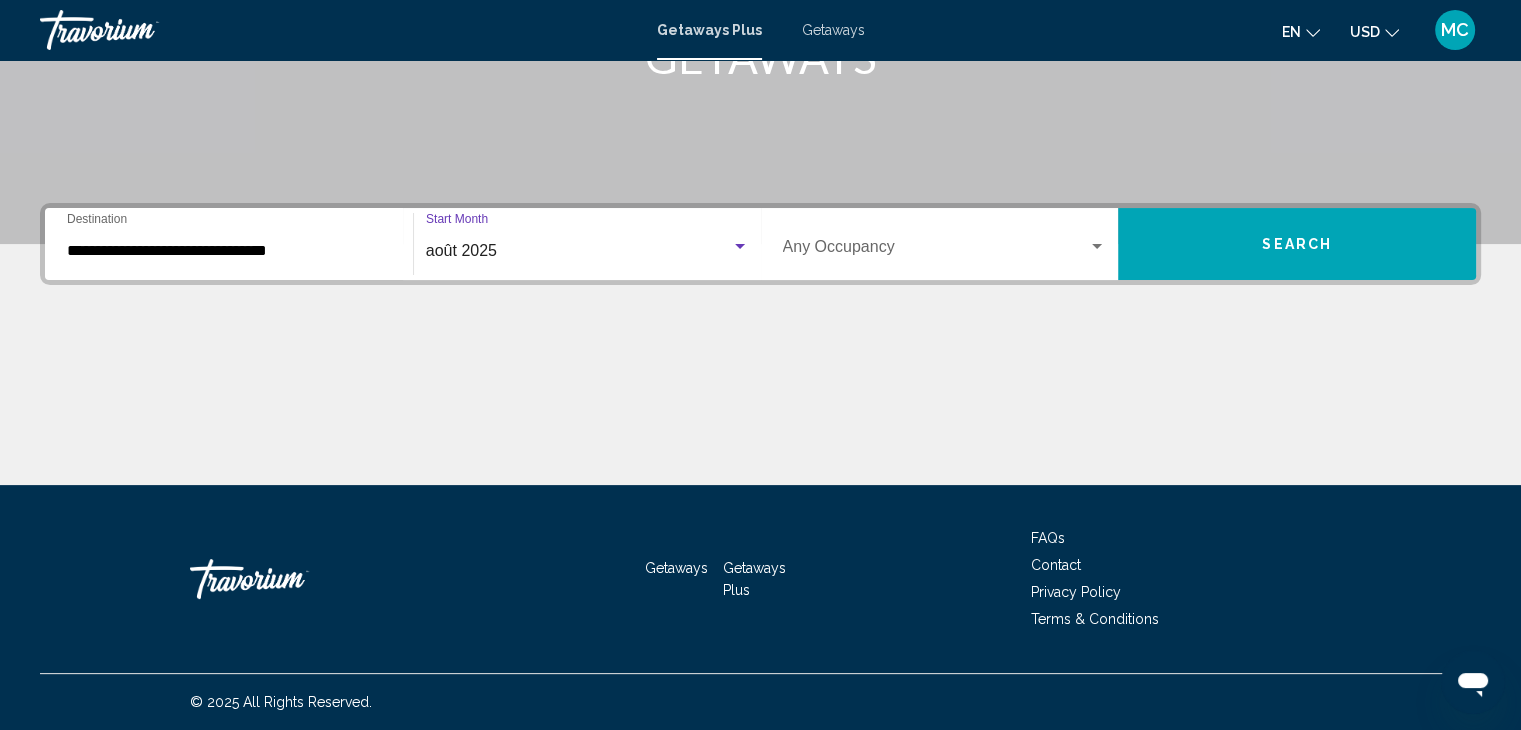 click on "Occupancy Any Occupancy" at bounding box center (945, 244) 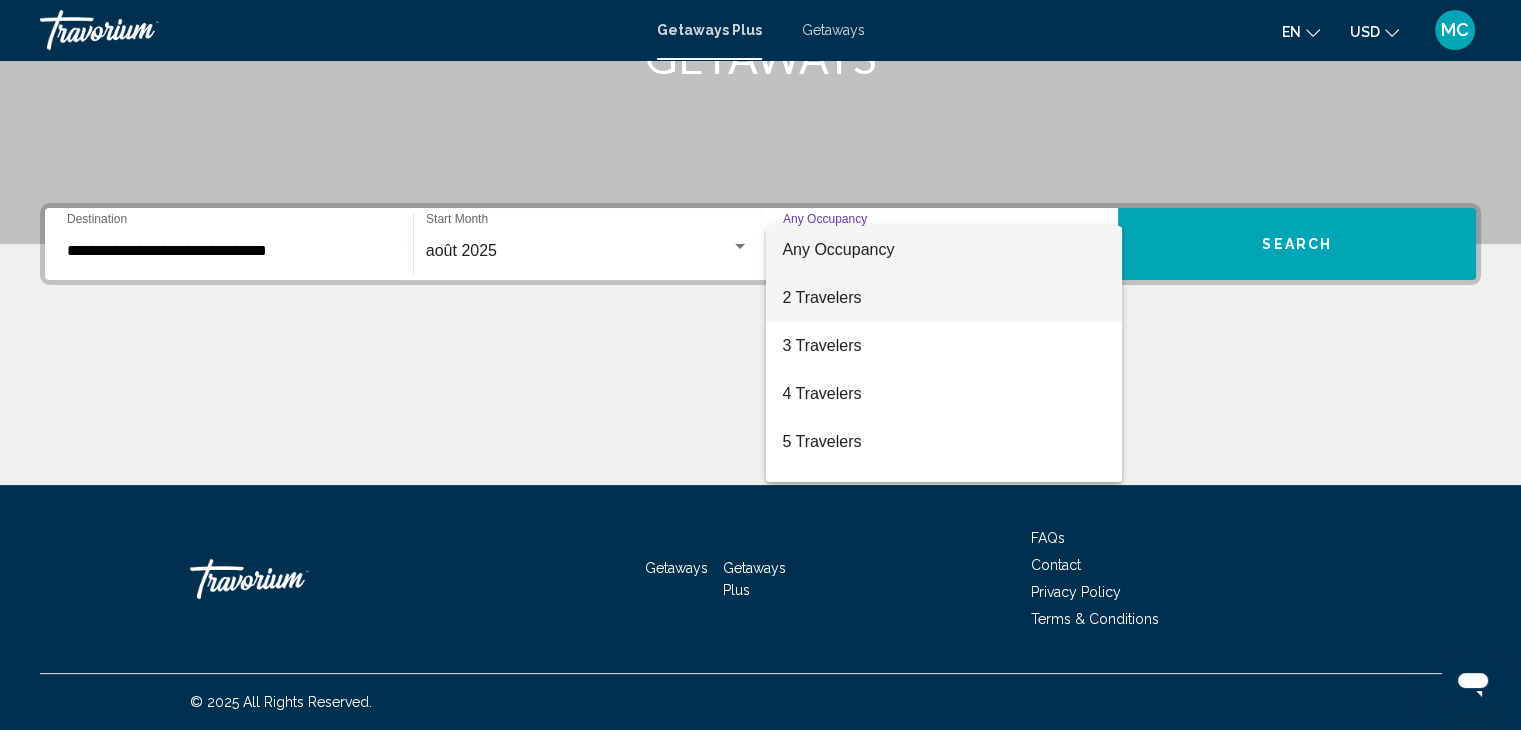 drag, startPoint x: 908, startPoint y: 301, endPoint x: 1100, endPoint y: 292, distance: 192.21082 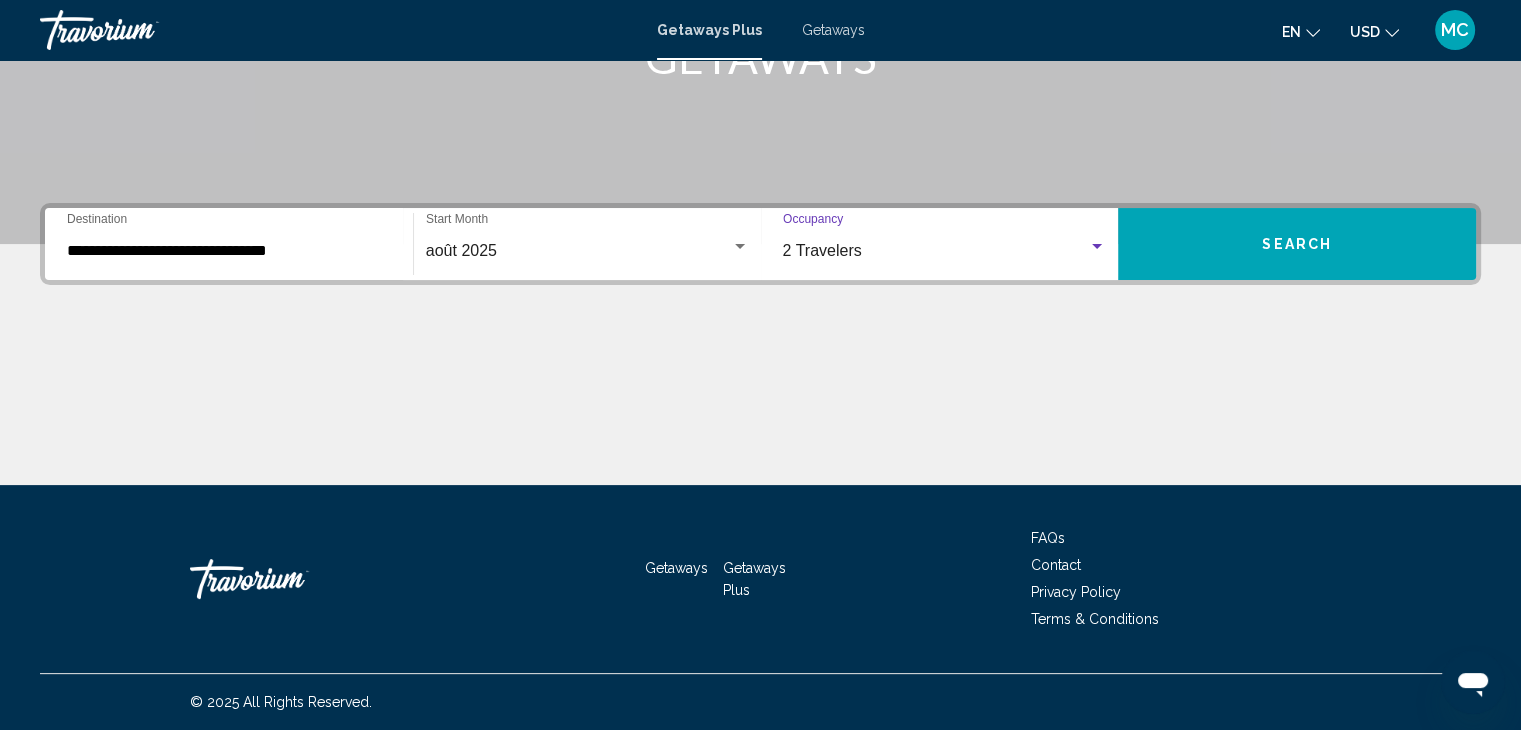 click on "Search" at bounding box center (1297, 244) 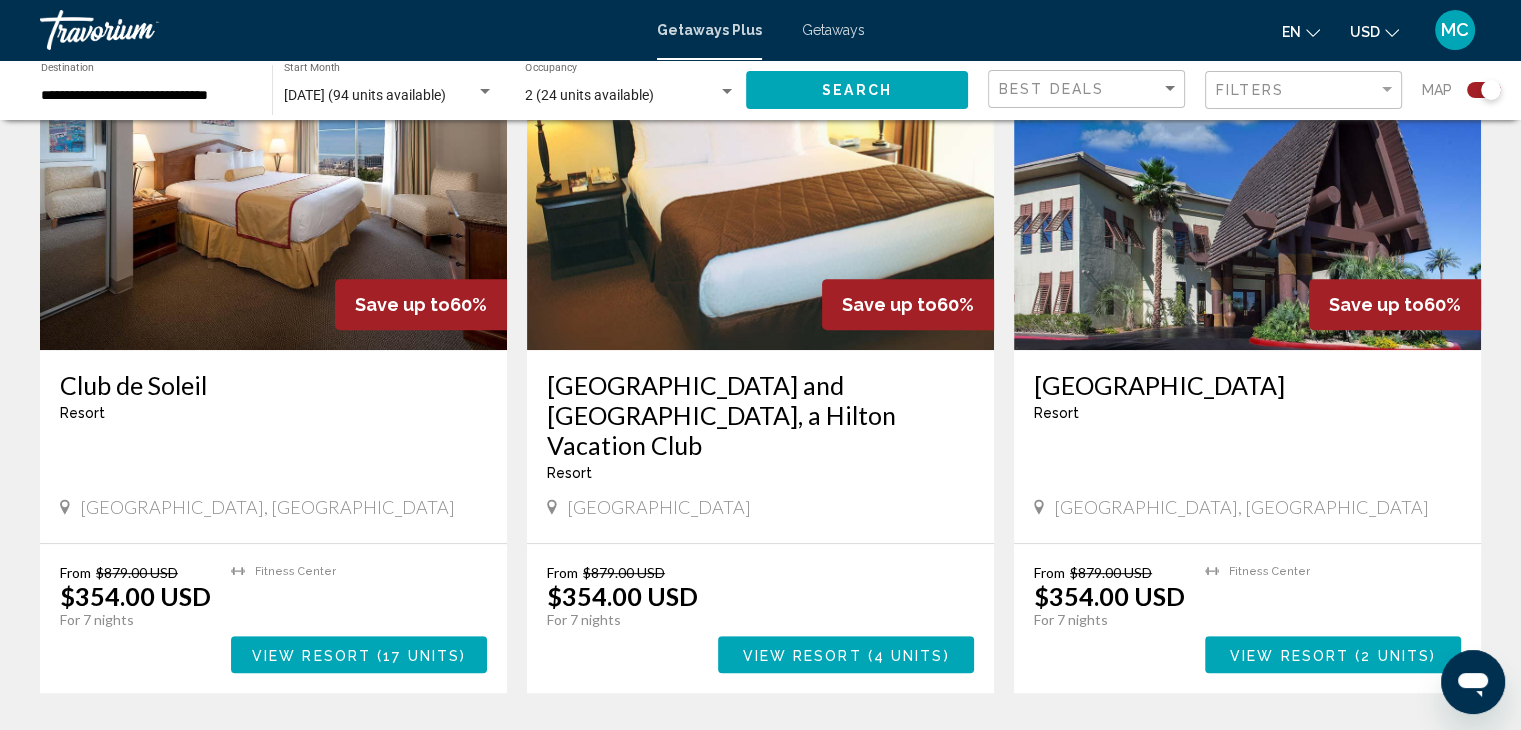 scroll, scrollTop: 900, scrollLeft: 0, axis: vertical 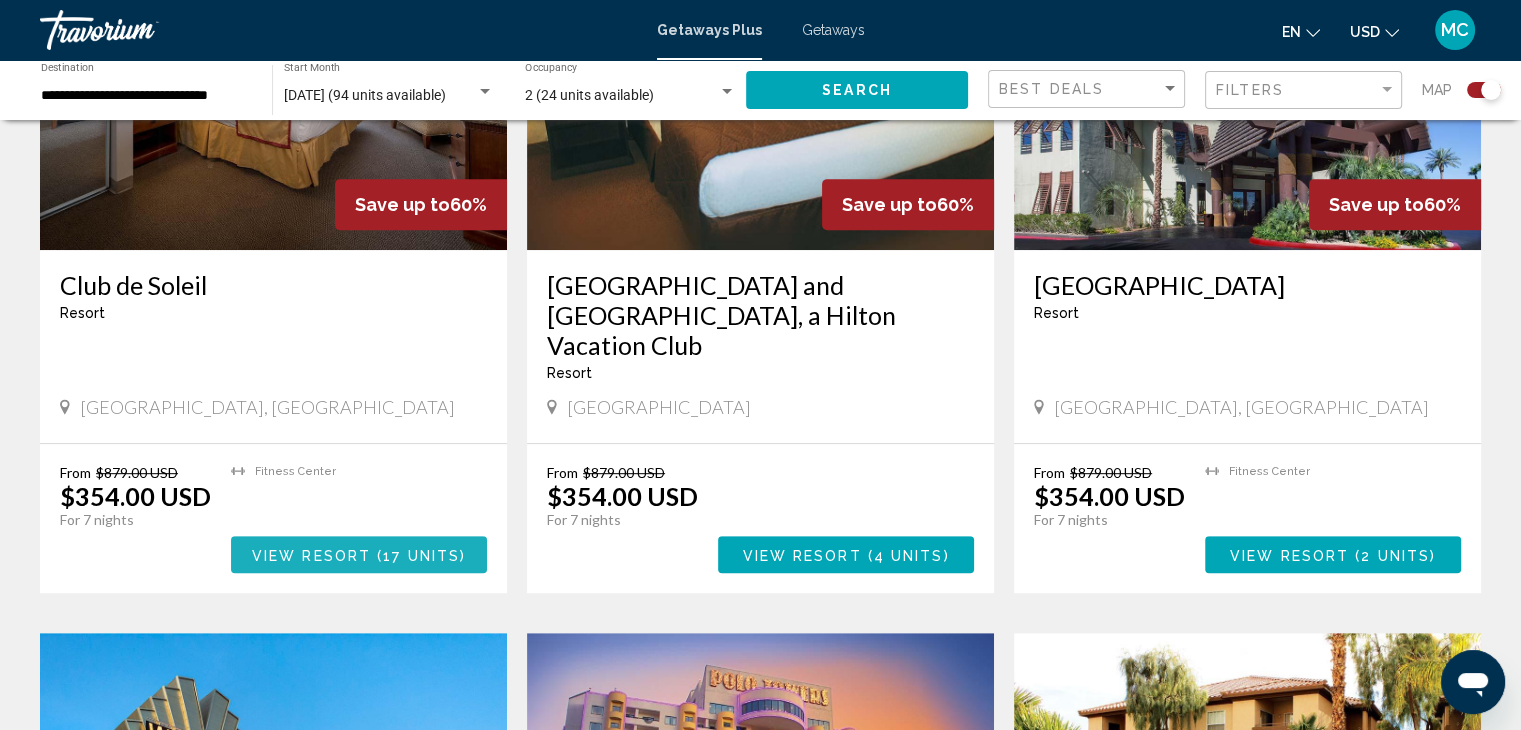 click on "( 17 units )" at bounding box center (418, 555) 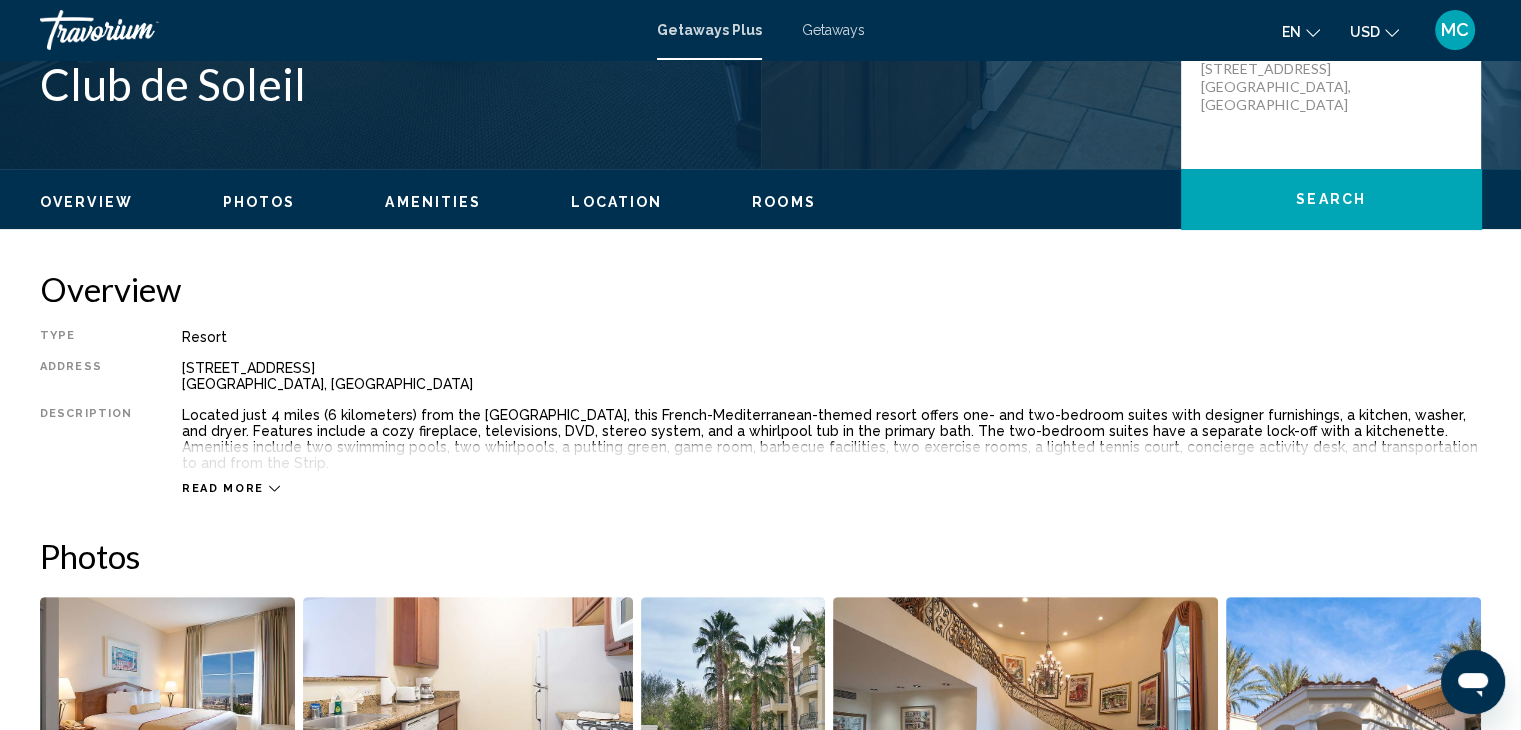 scroll, scrollTop: 600, scrollLeft: 0, axis: vertical 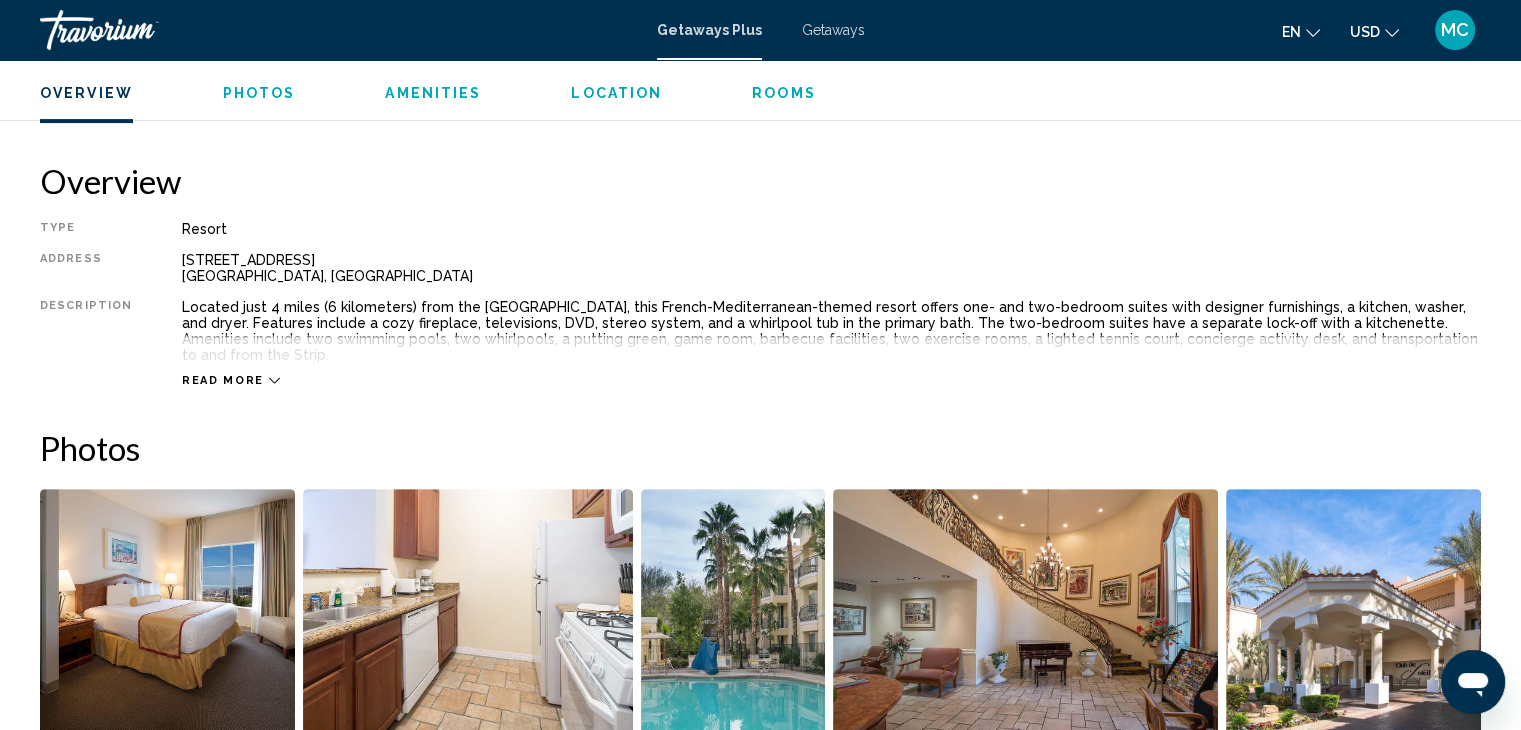 click on "Read more" at bounding box center [223, 380] 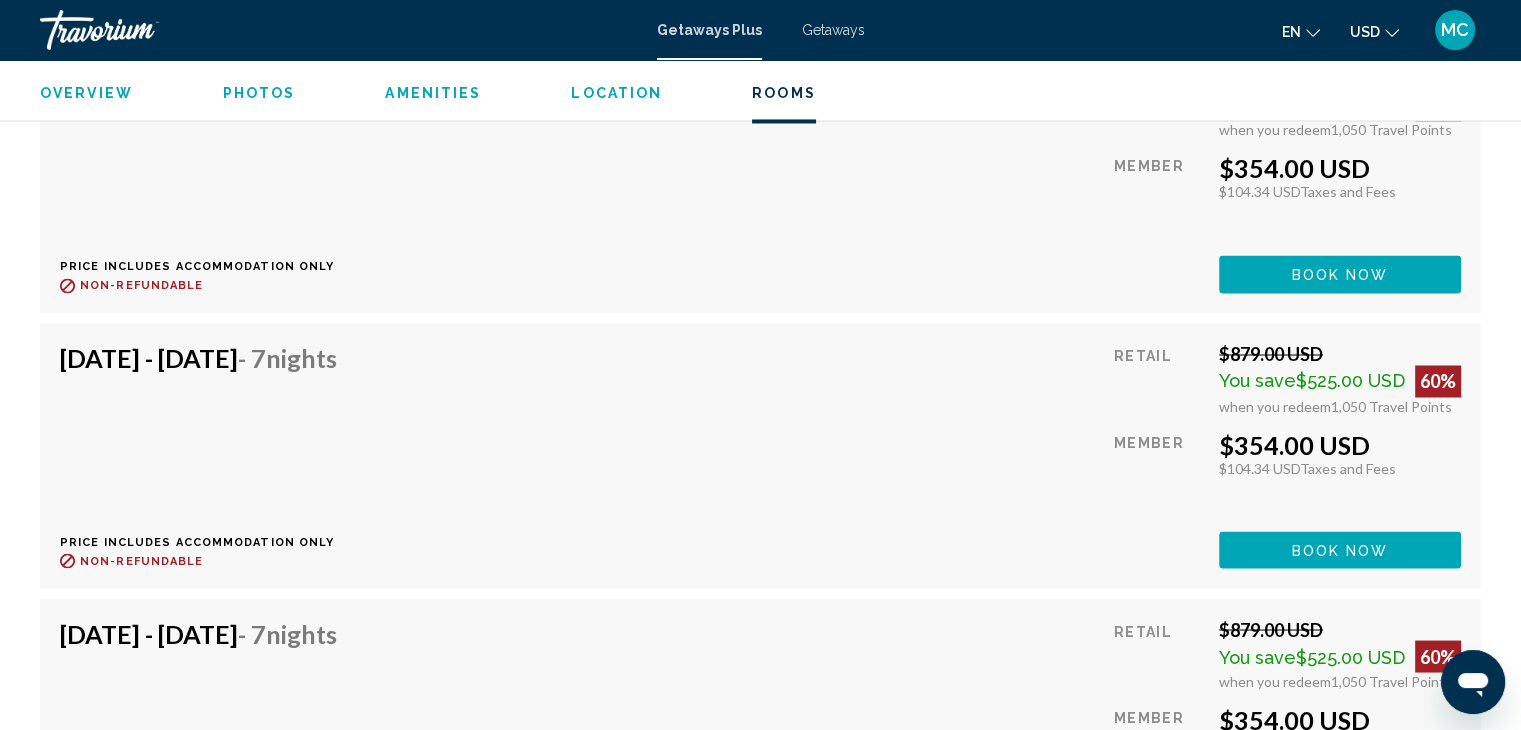 scroll, scrollTop: 3500, scrollLeft: 0, axis: vertical 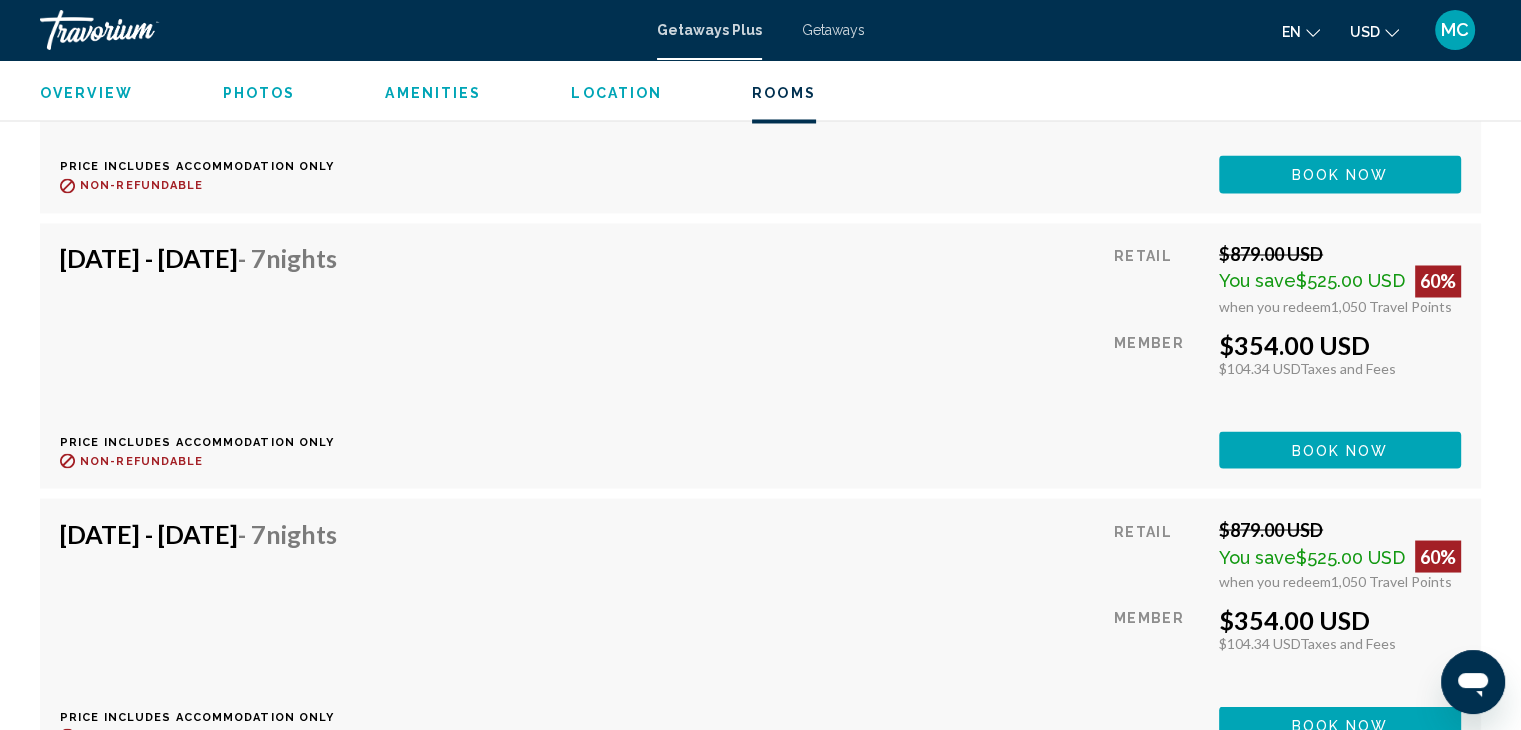 drag, startPoint x: 287, startPoint y: 237, endPoint x: 344, endPoint y: 237, distance: 57 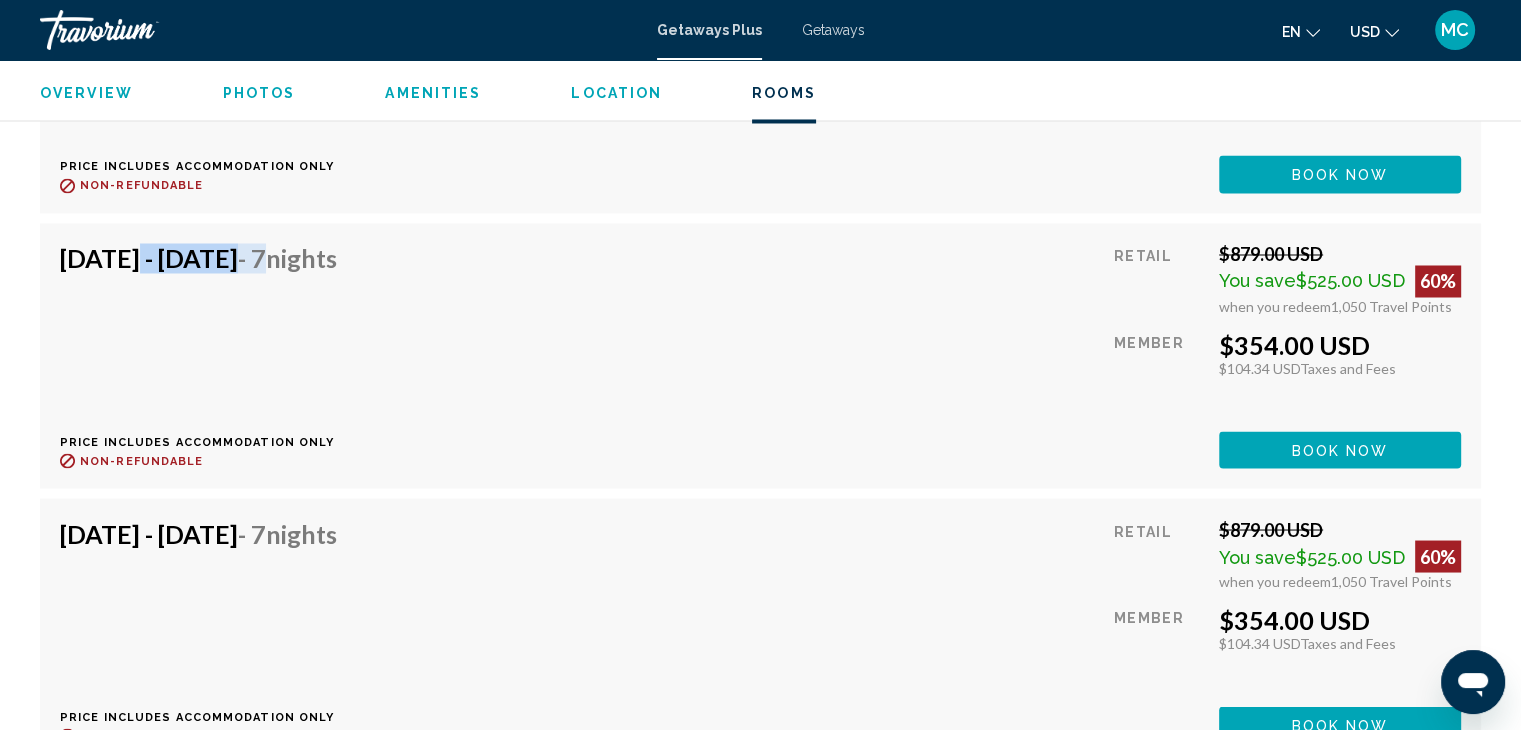 drag, startPoint x: 120, startPoint y: 234, endPoint x: 395, endPoint y: 236, distance: 275.00726 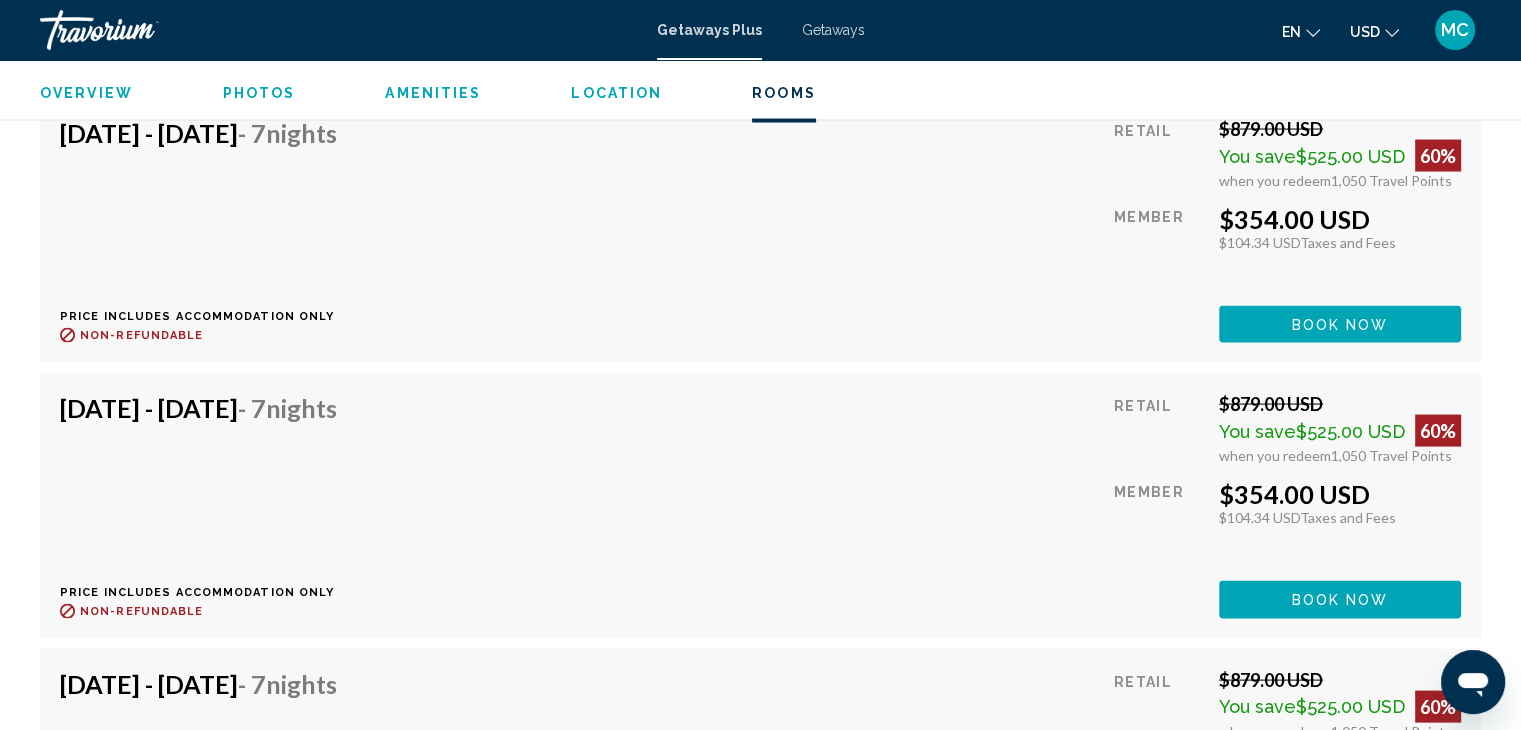 scroll, scrollTop: 3500, scrollLeft: 0, axis: vertical 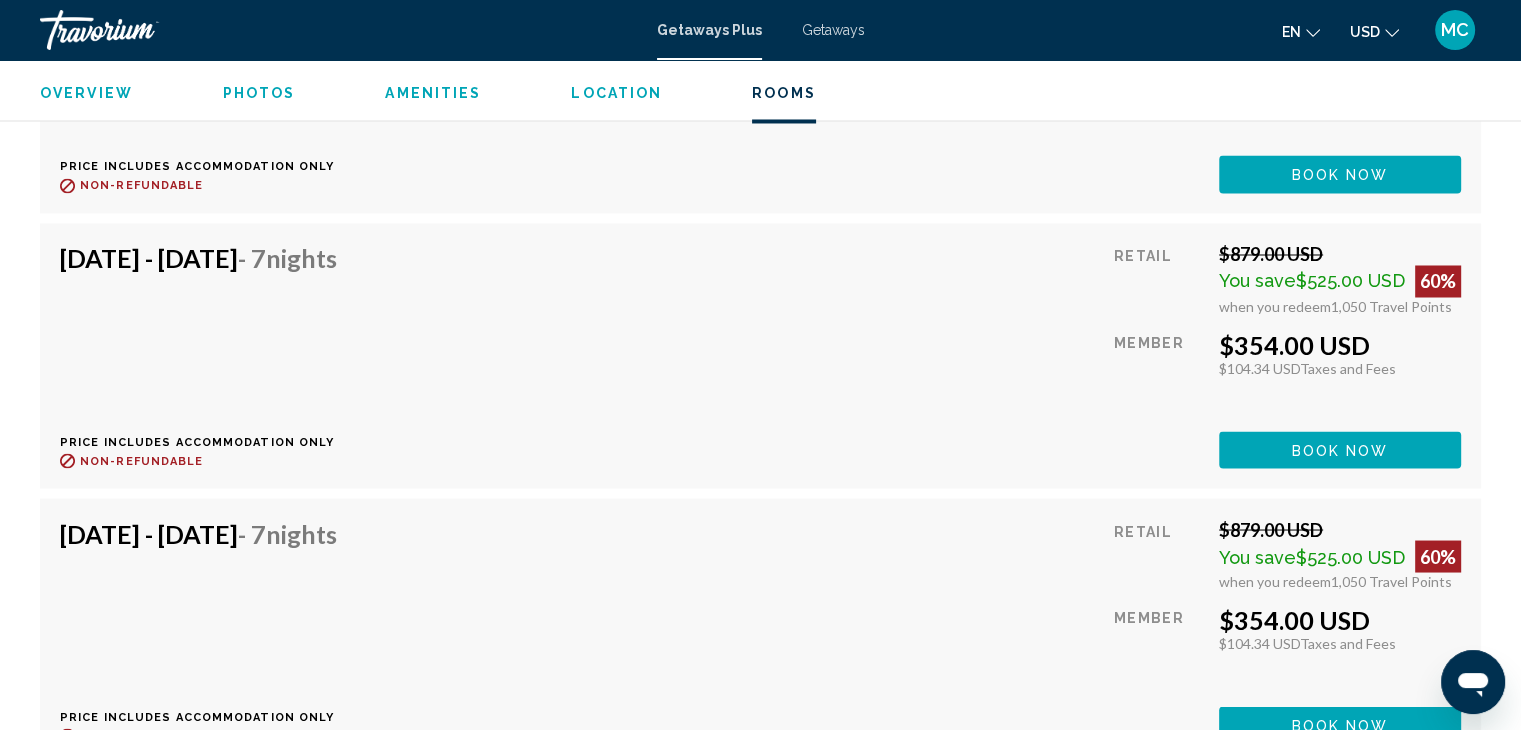 click on "Book now" at bounding box center [1340, 175] 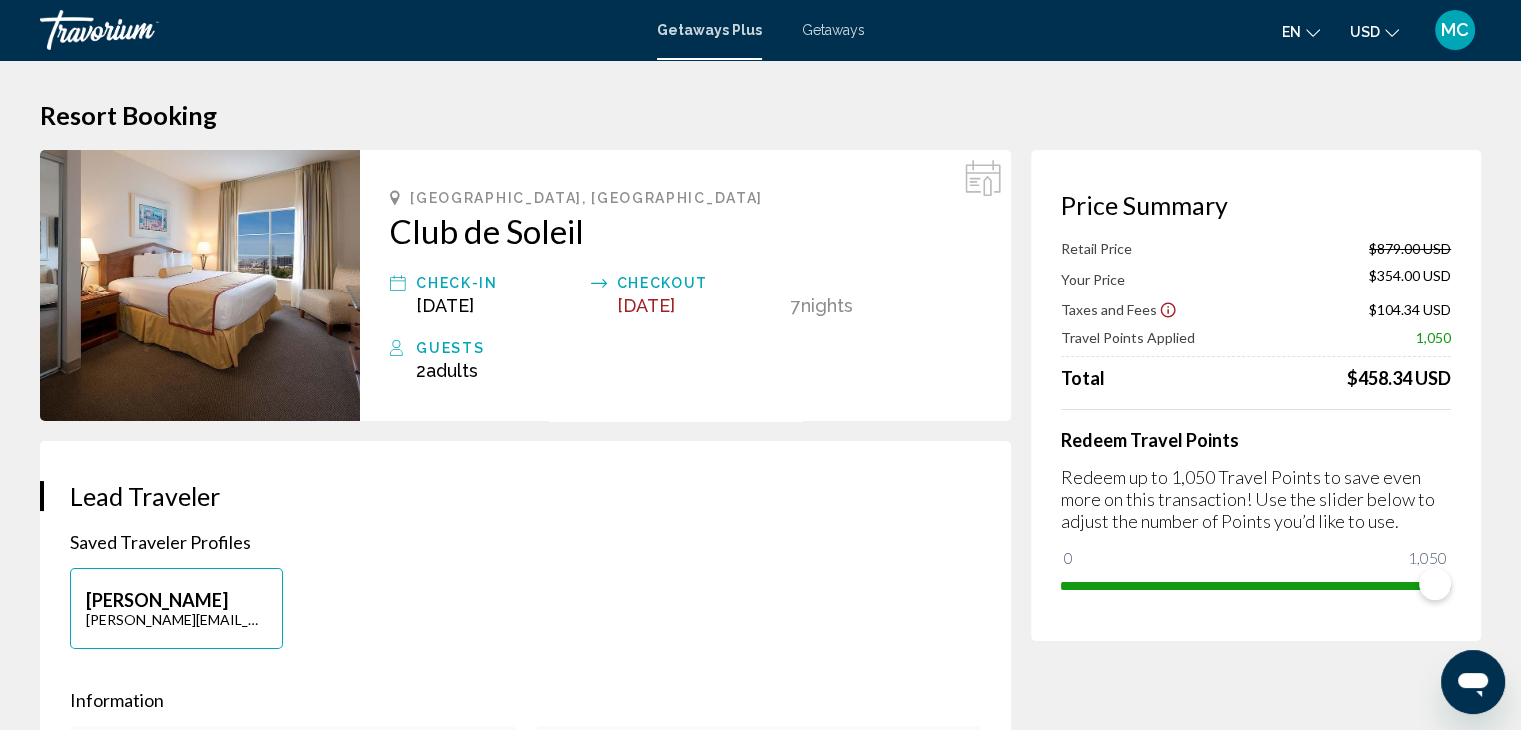 scroll, scrollTop: 100, scrollLeft: 0, axis: vertical 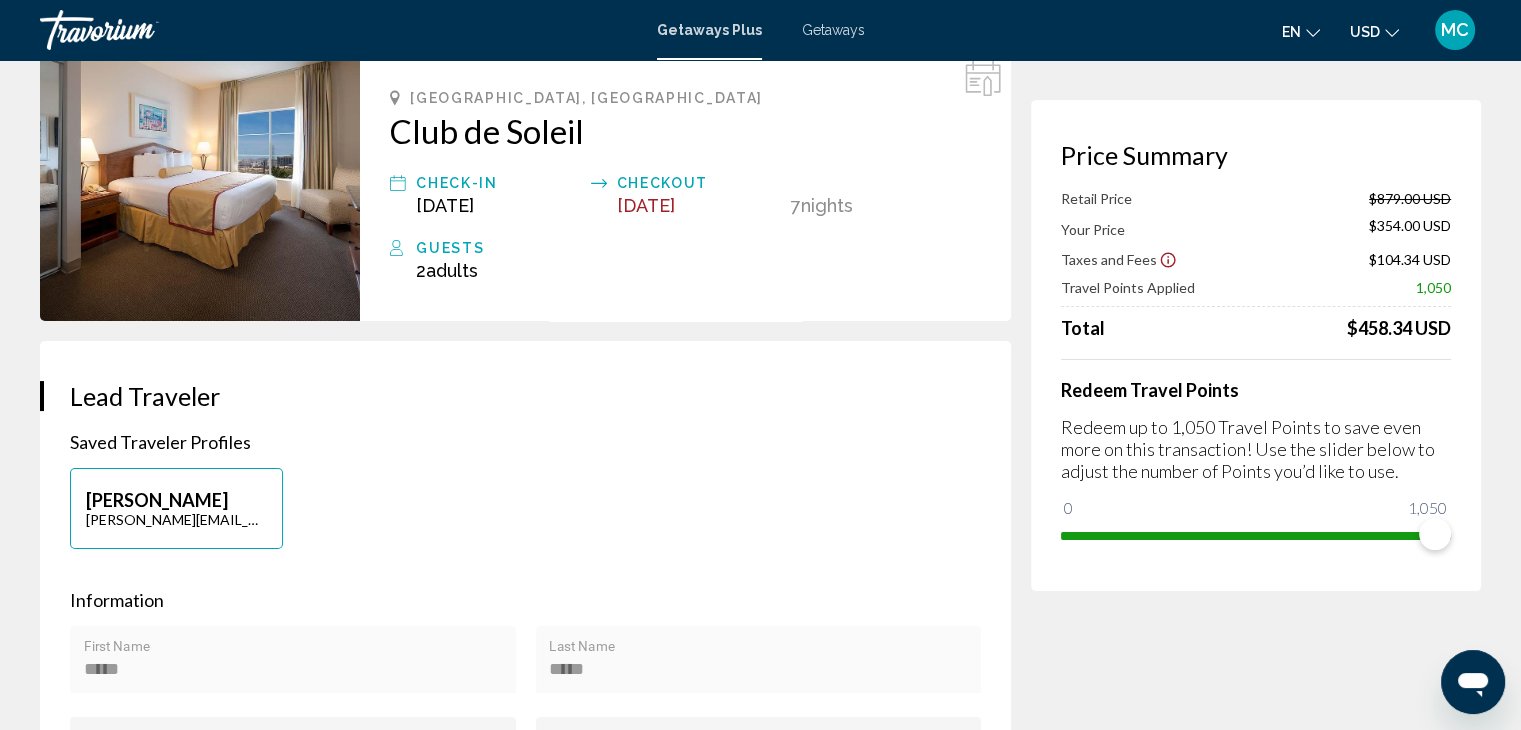 click 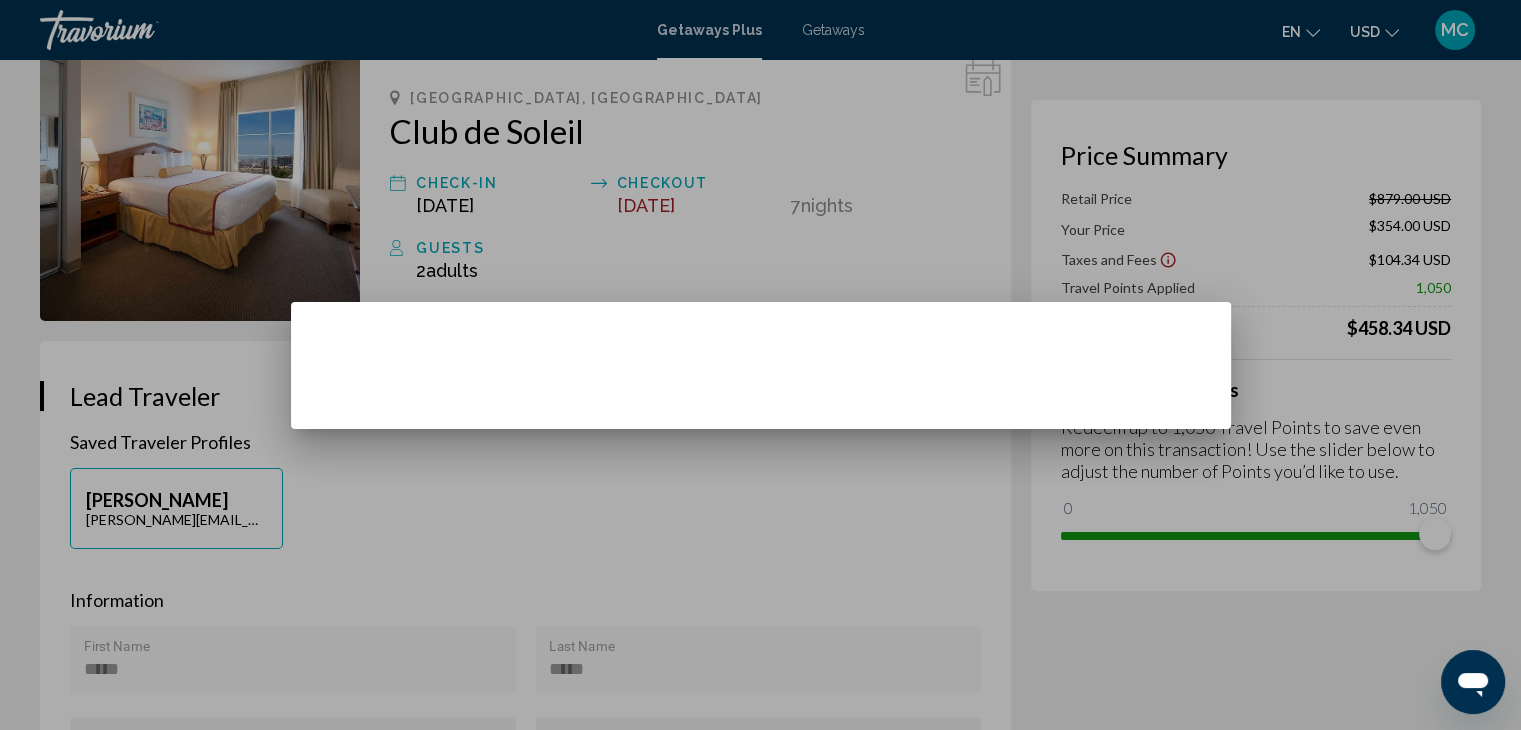 scroll, scrollTop: 0, scrollLeft: 0, axis: both 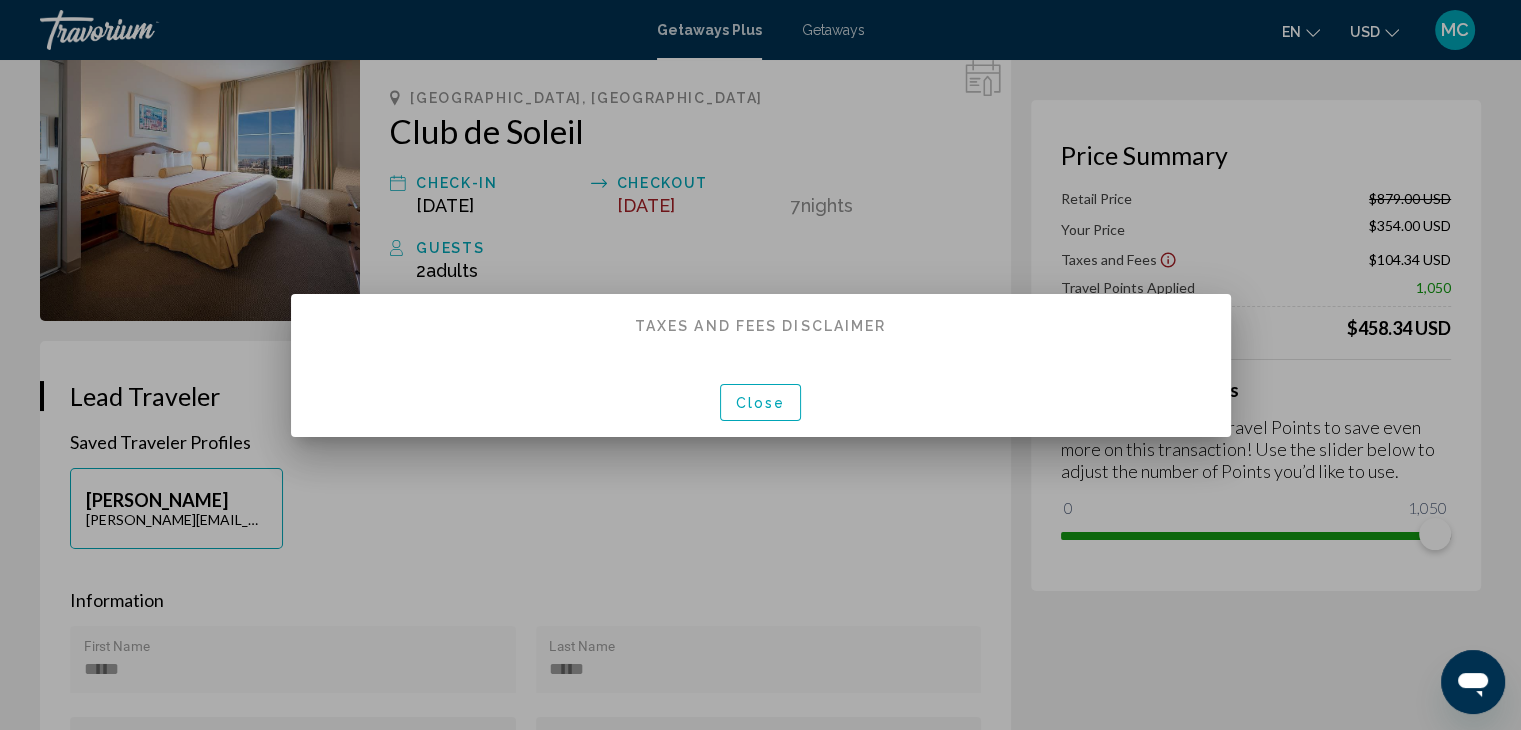 click on "Close" at bounding box center (761, 403) 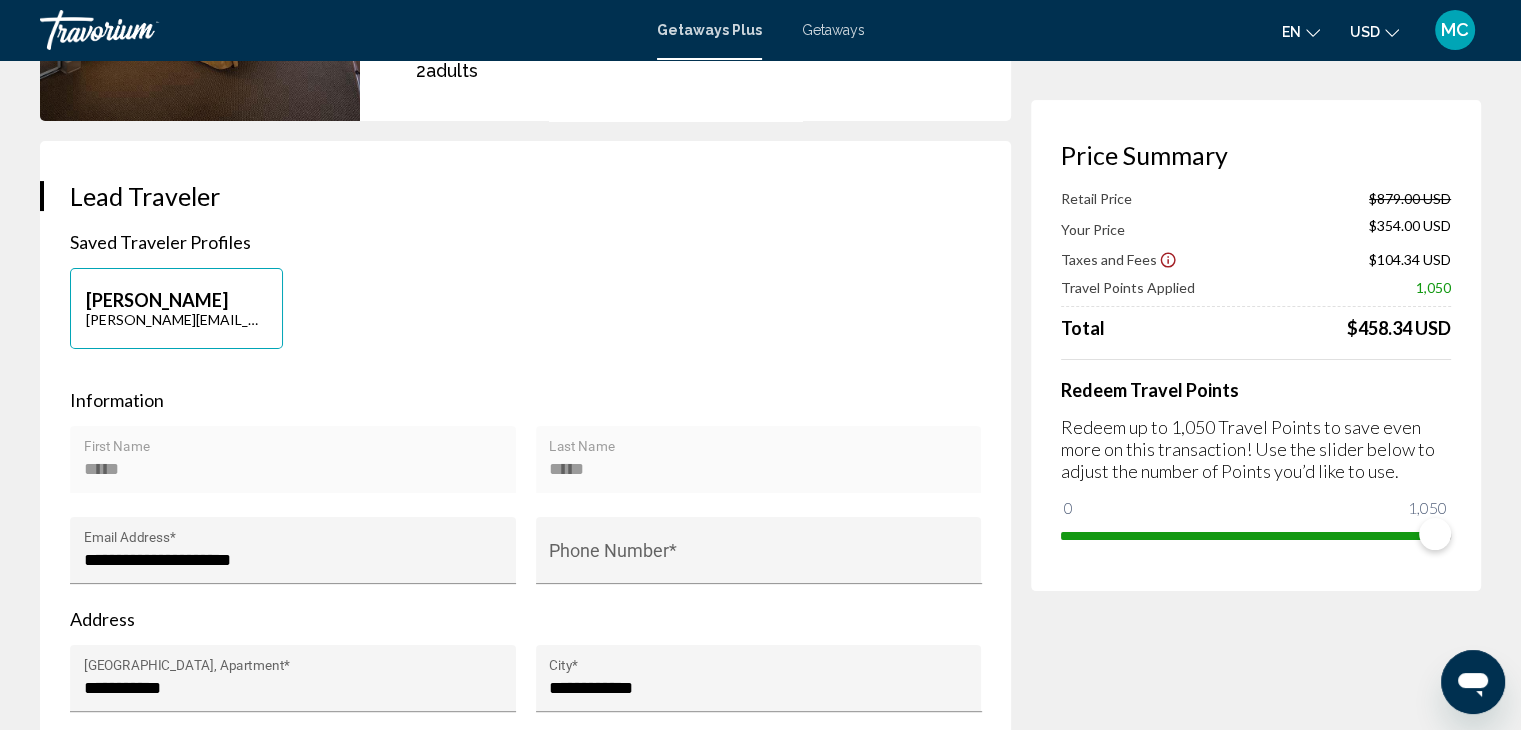 scroll, scrollTop: 300, scrollLeft: 0, axis: vertical 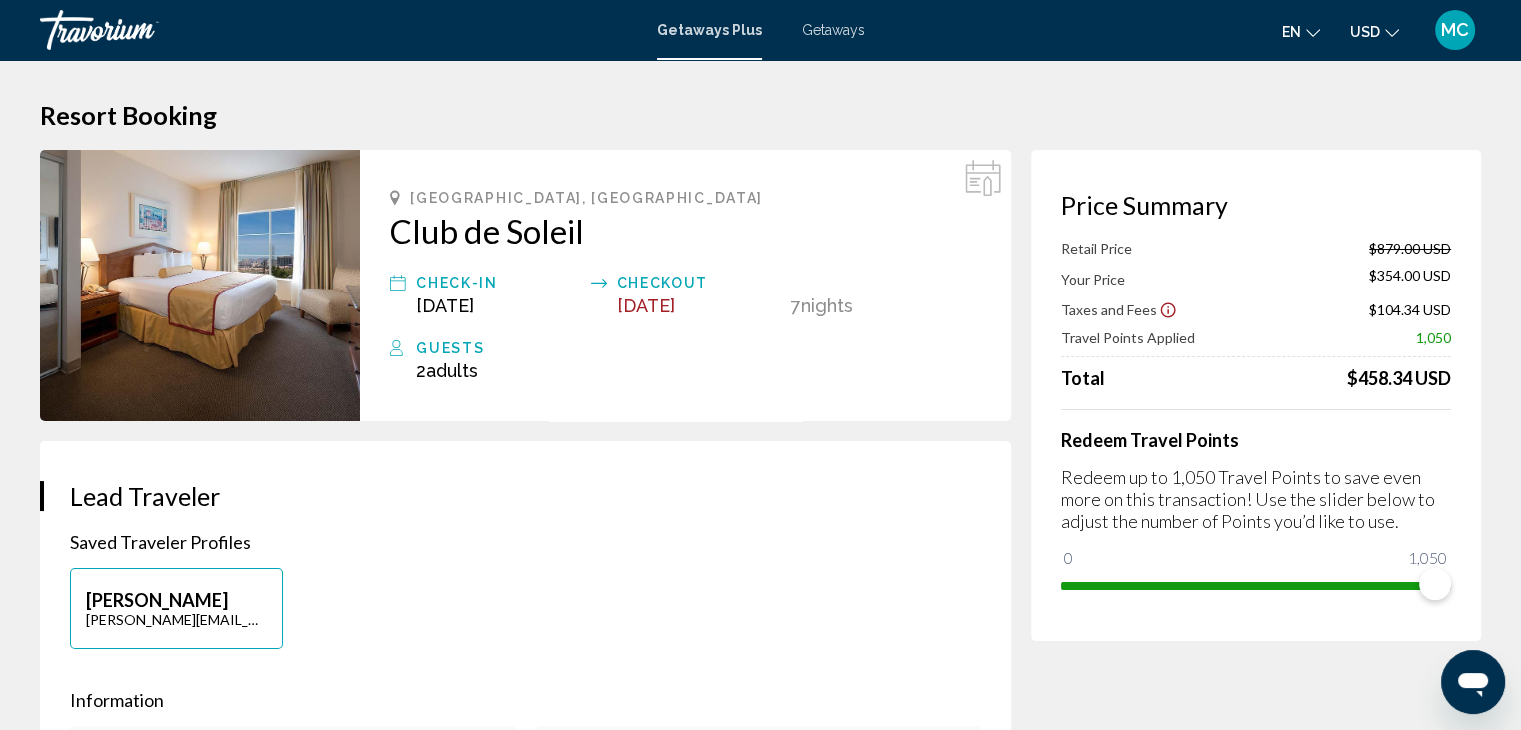 drag, startPoint x: 1373, startPoint y: 378, endPoint x: 1305, endPoint y: 392, distance: 69.426216 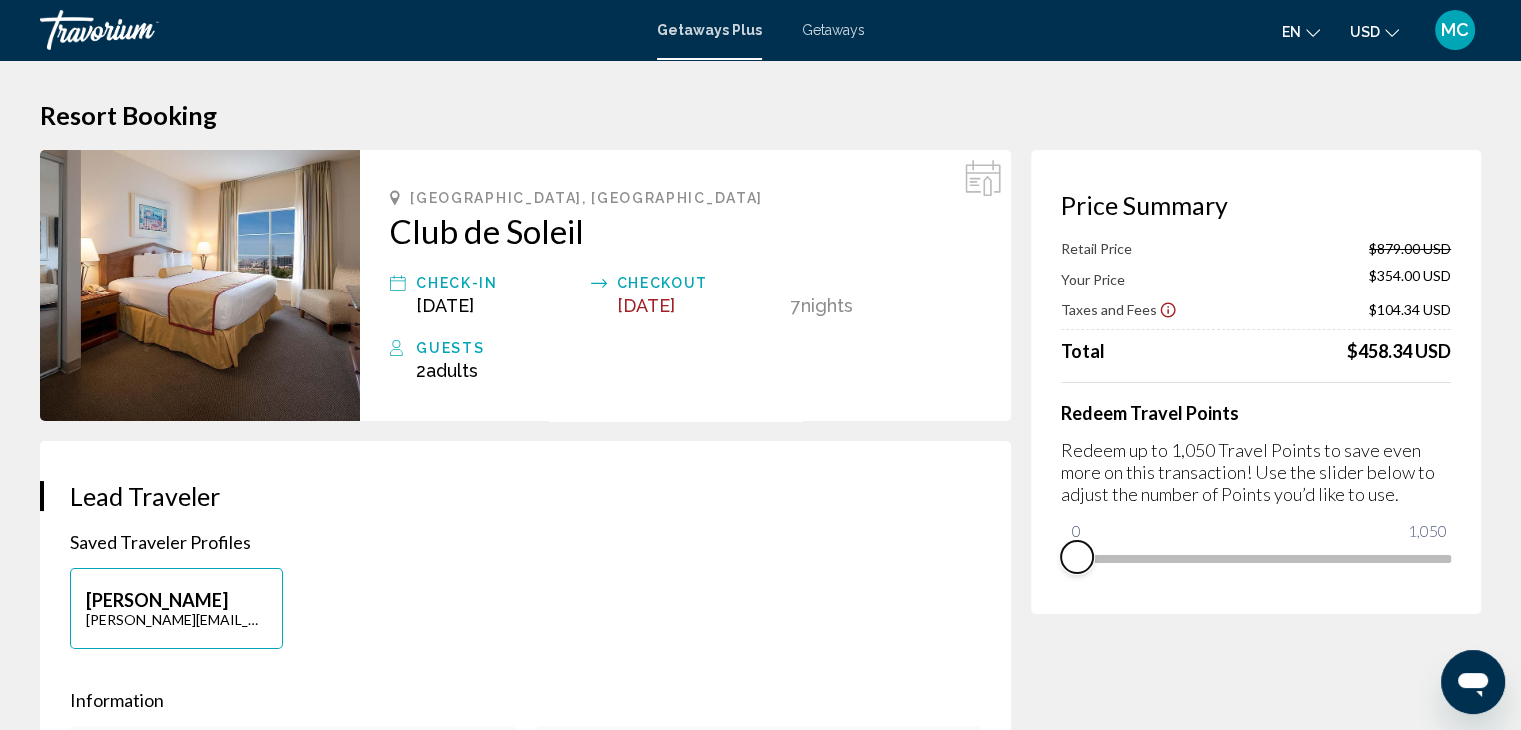 drag, startPoint x: 1440, startPoint y: 590, endPoint x: 1061, endPoint y: 599, distance: 379.10684 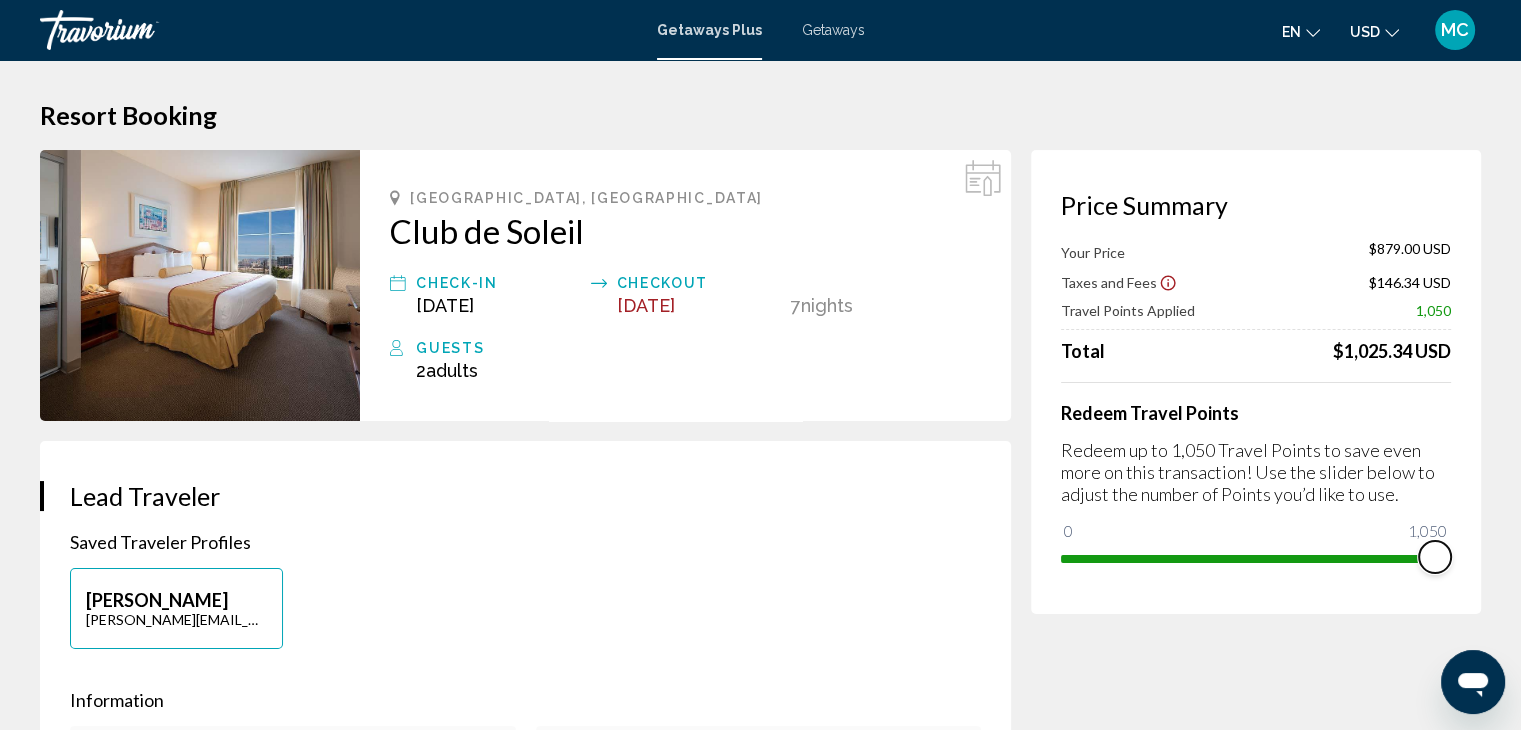 drag, startPoint x: 1084, startPoint y: 529, endPoint x: 1486, endPoint y: 505, distance: 402.7158 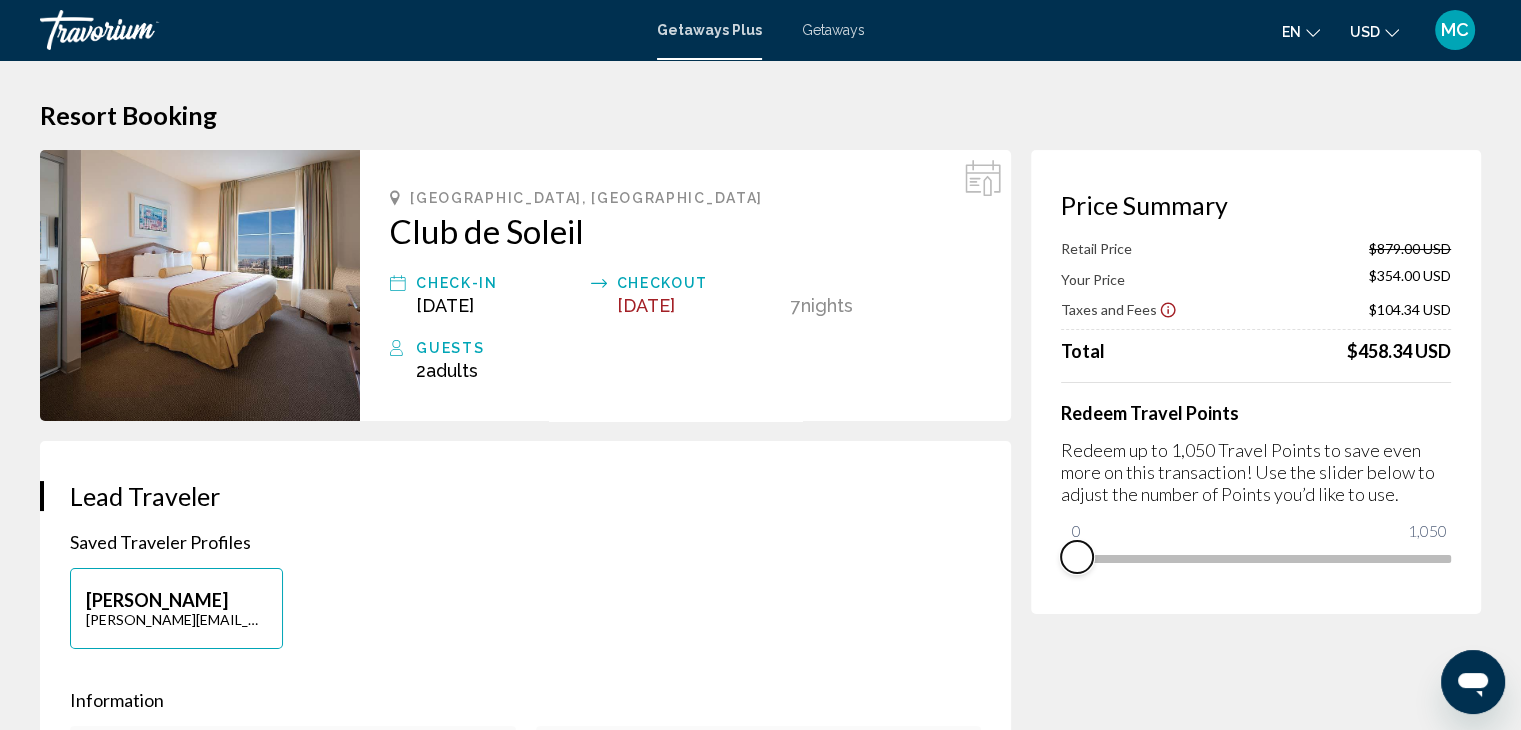 drag, startPoint x: 1429, startPoint y: 579, endPoint x: 1031, endPoint y: 579, distance: 398 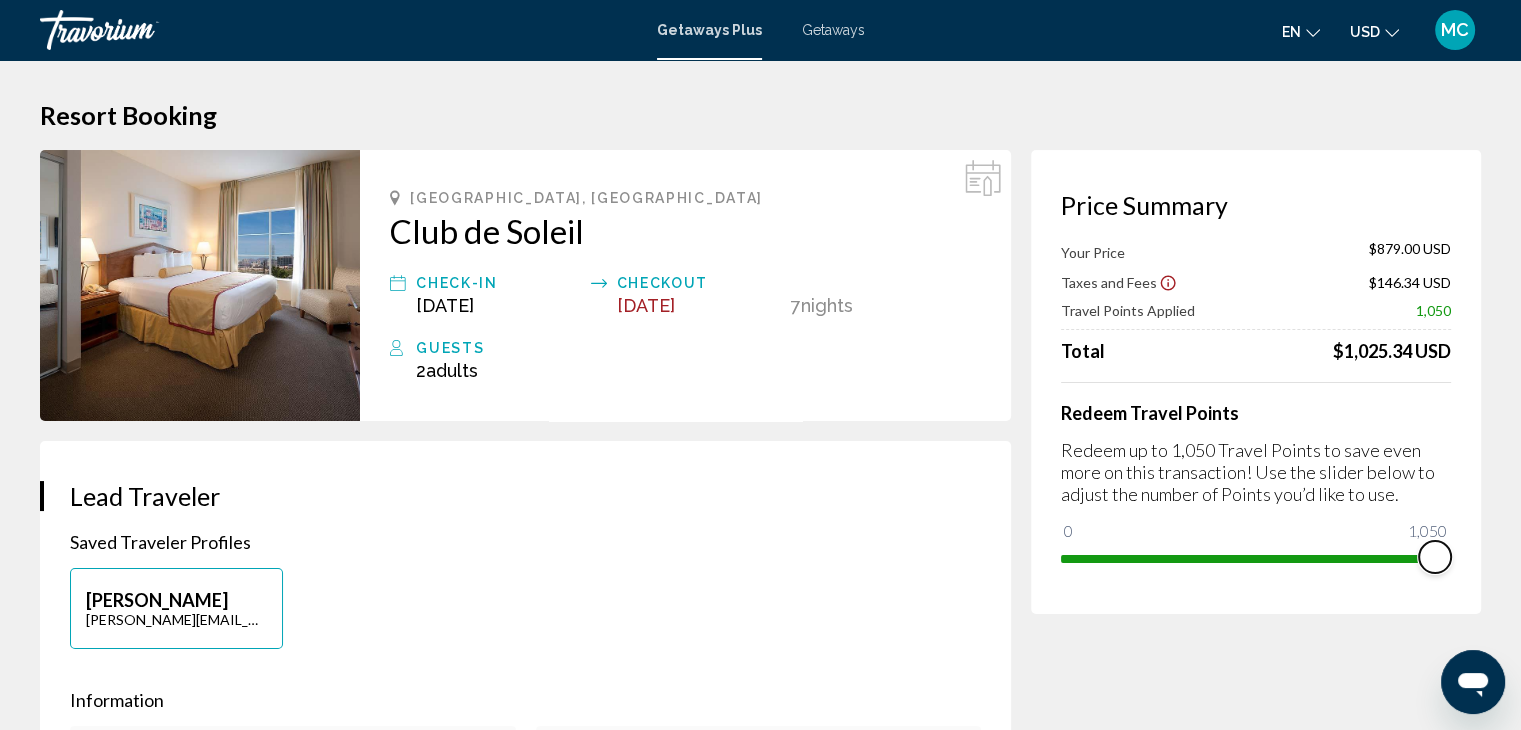 drag, startPoint x: 1076, startPoint y: 529, endPoint x: 1515, endPoint y: 547, distance: 439.36887 